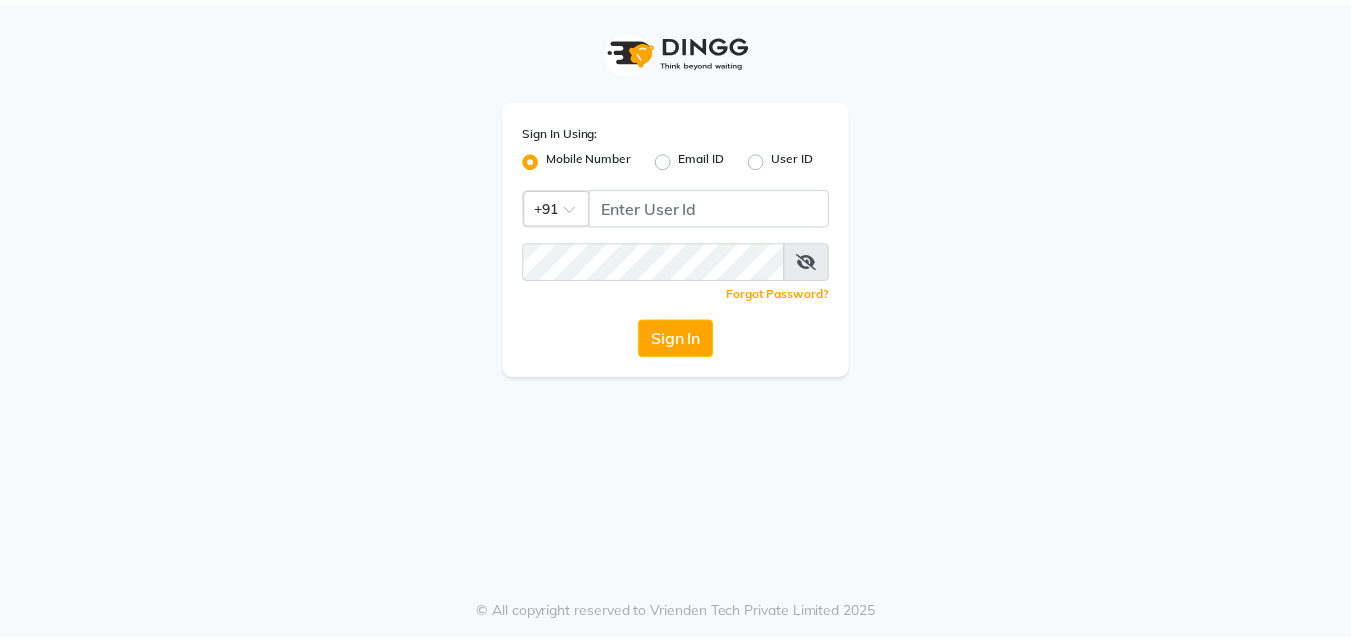 scroll, scrollTop: 0, scrollLeft: 0, axis: both 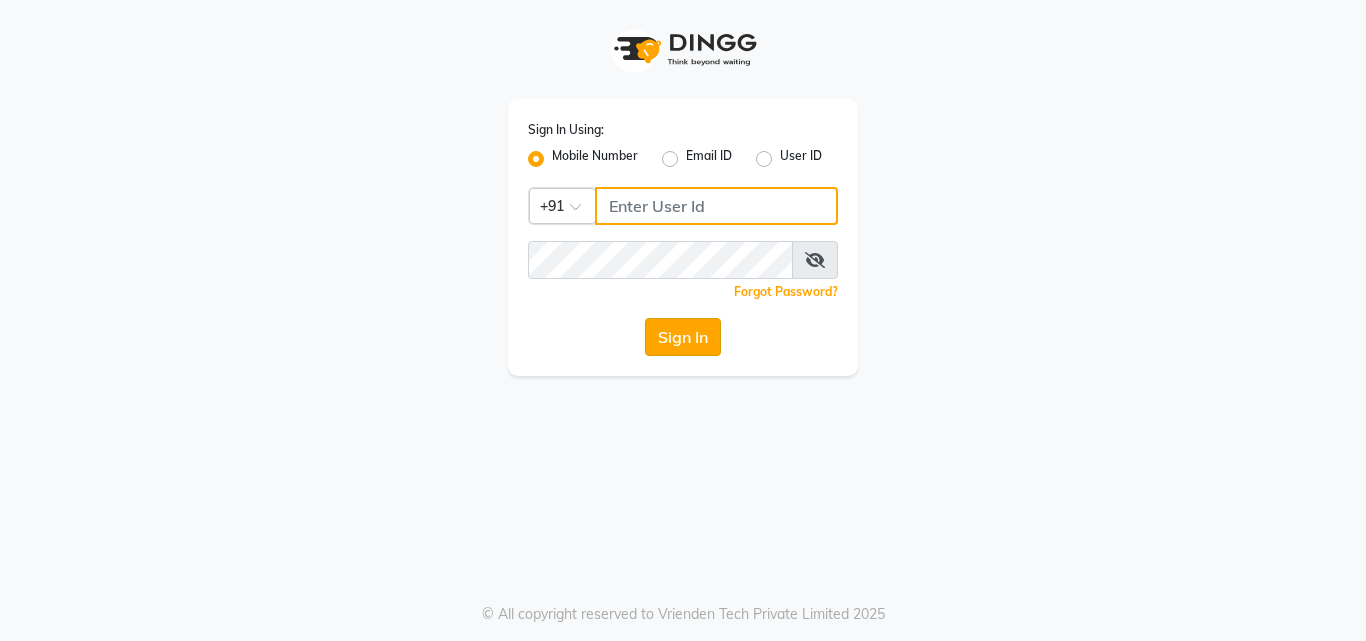type on "[PHONE]" 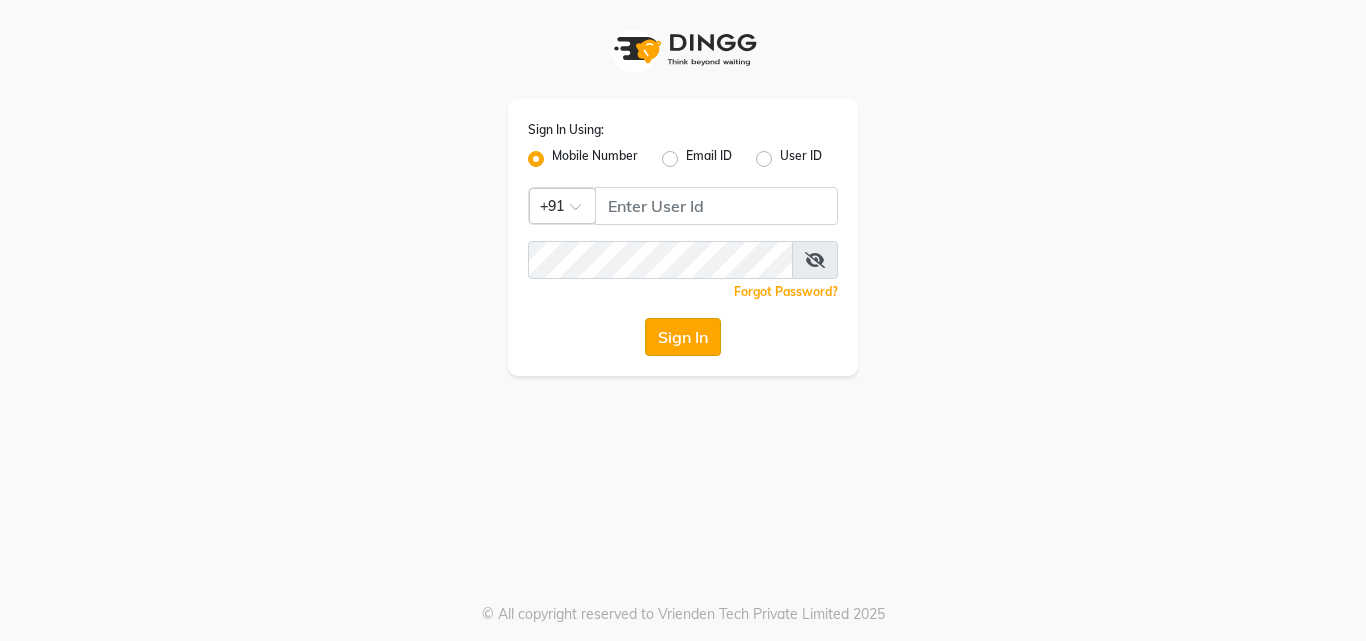 click on "Sign In" 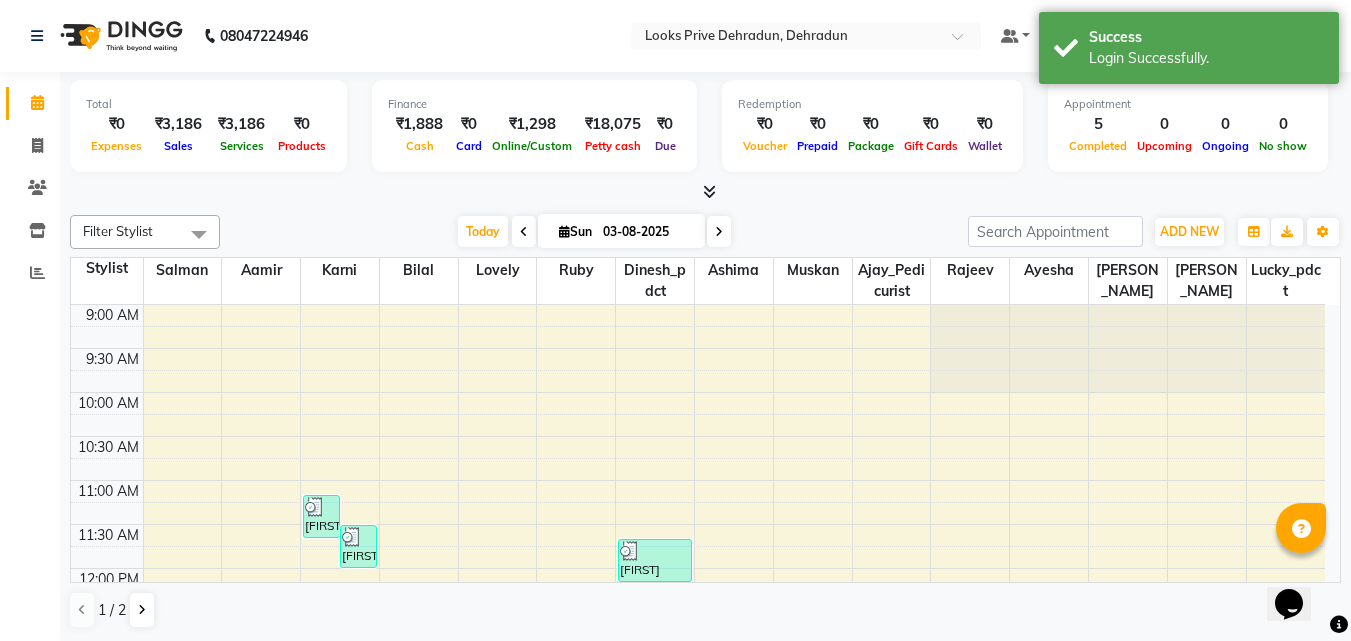 scroll, scrollTop: 0, scrollLeft: 0, axis: both 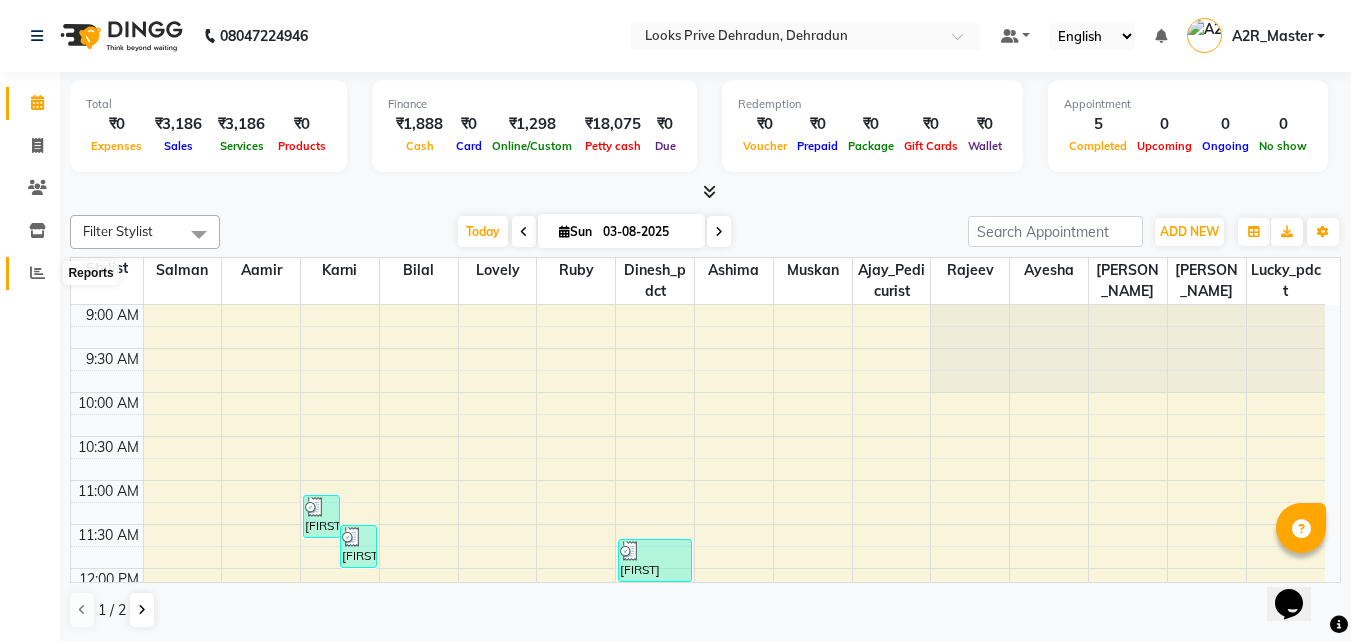 click 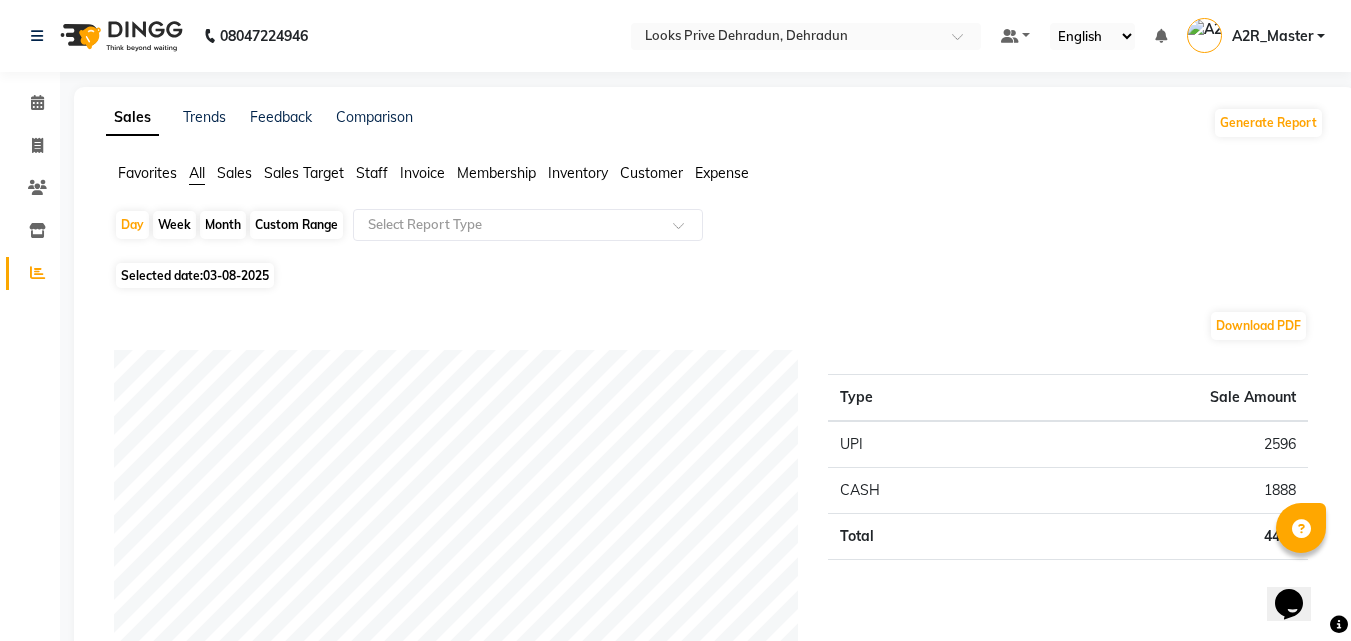 click on "Sales" 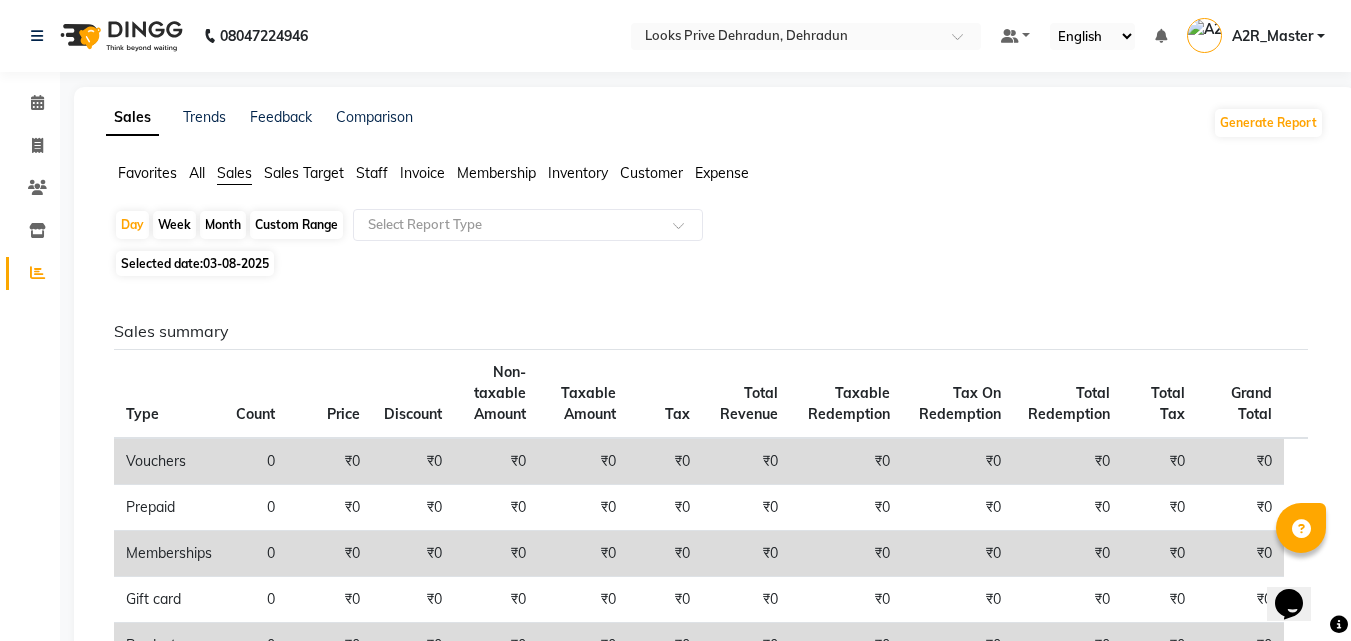 click on "Month" 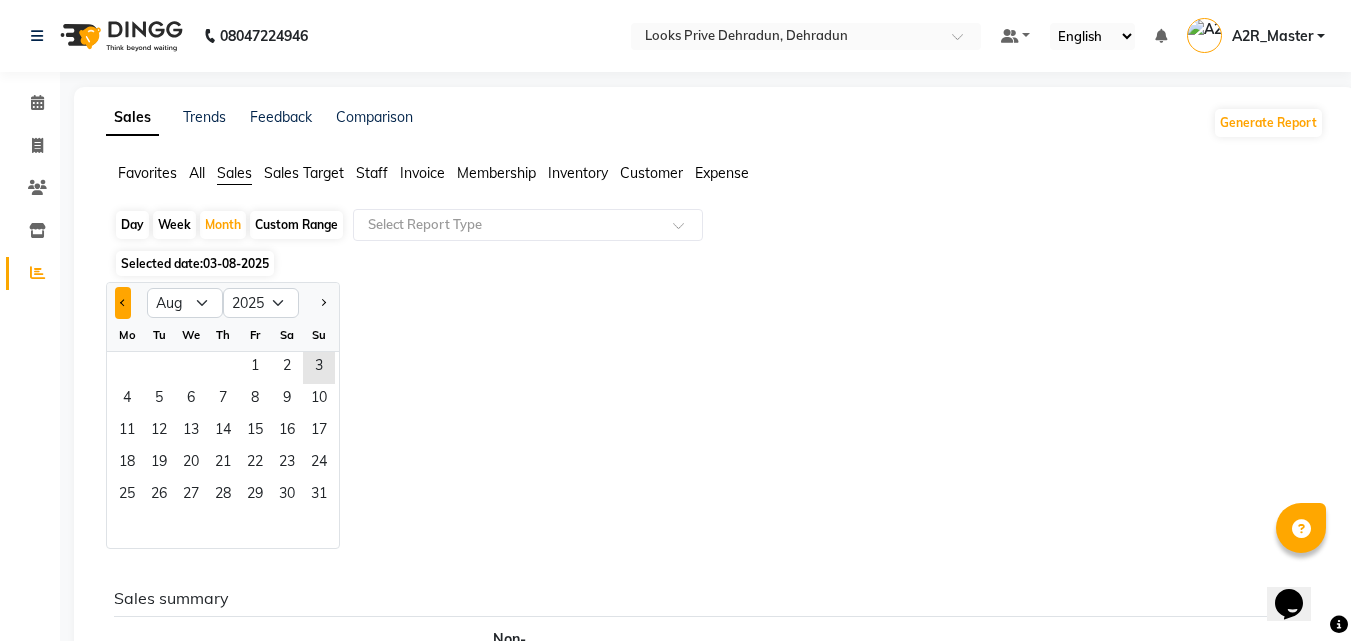 click 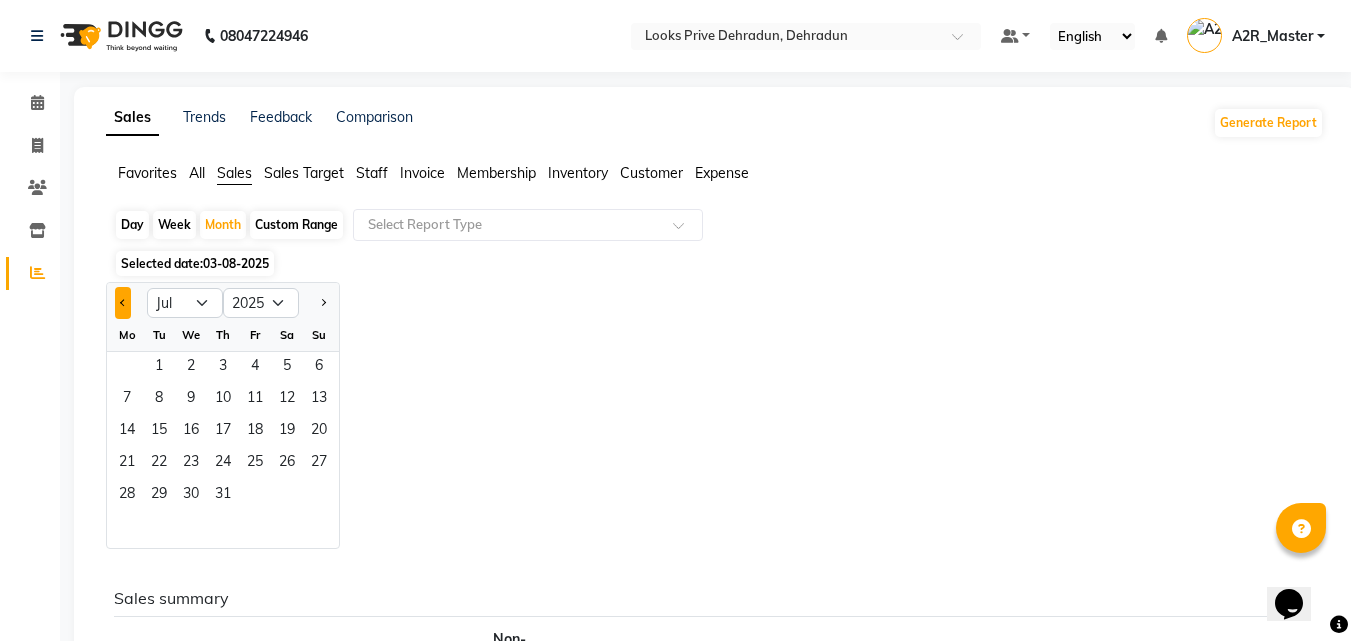 click 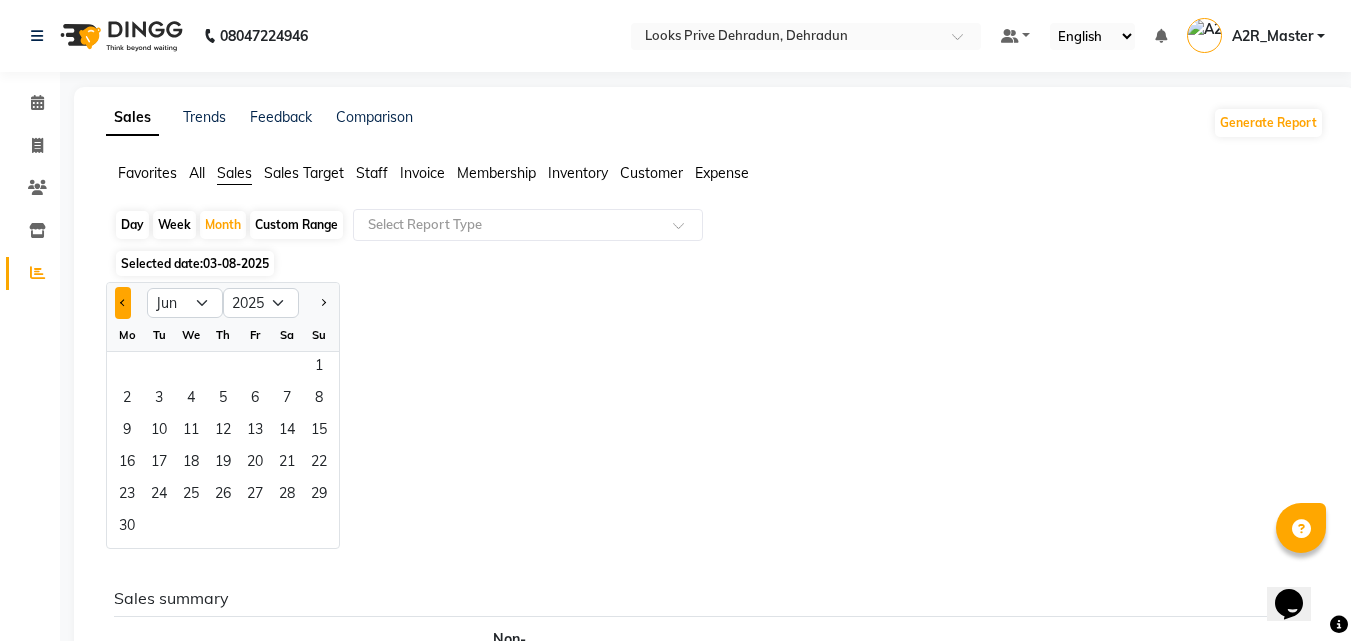 click 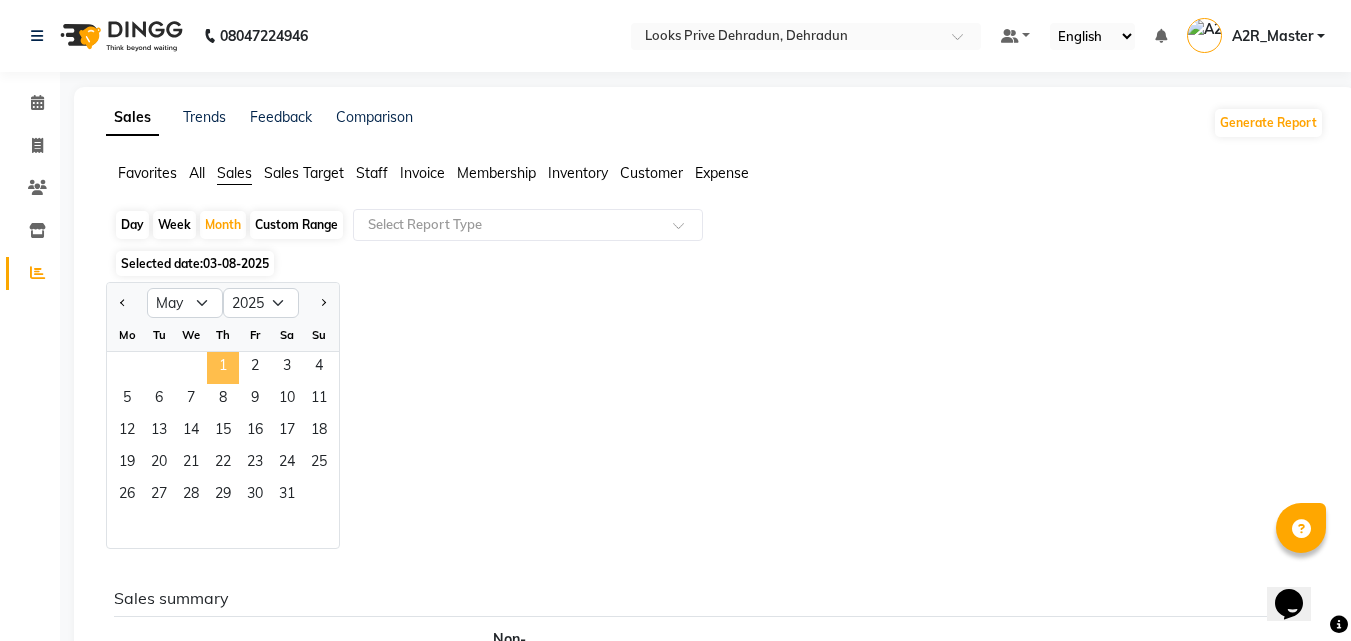 click on "1" 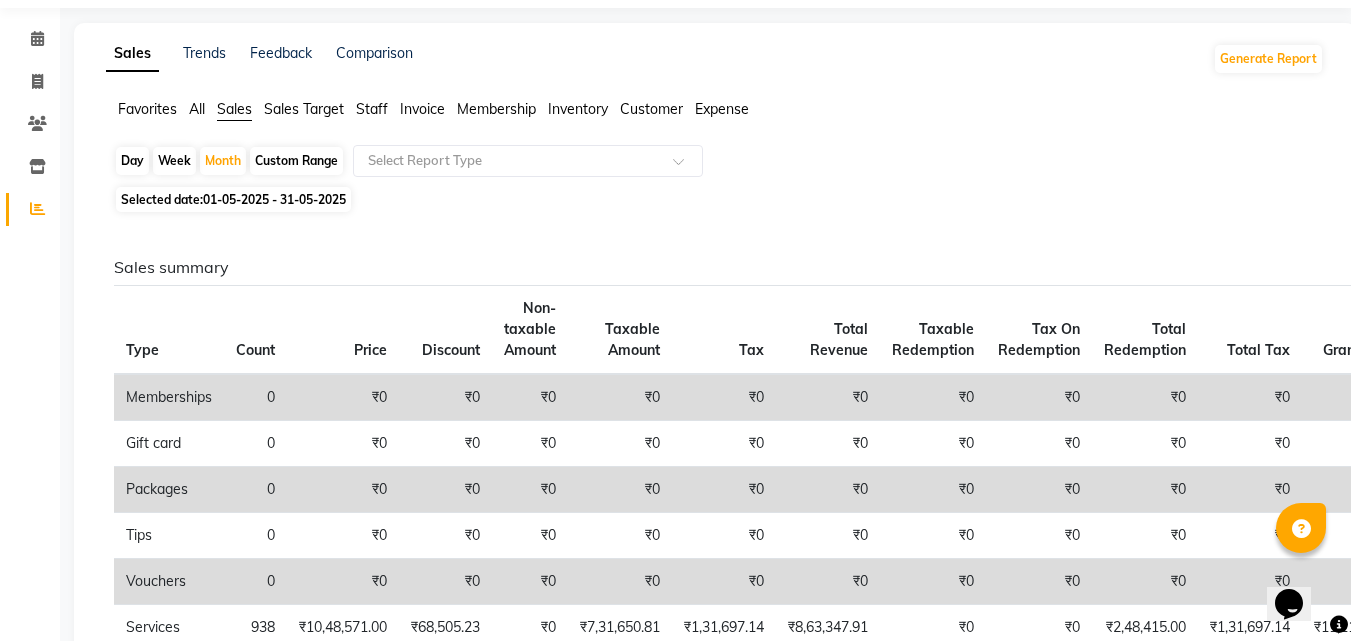 scroll, scrollTop: 0, scrollLeft: 0, axis: both 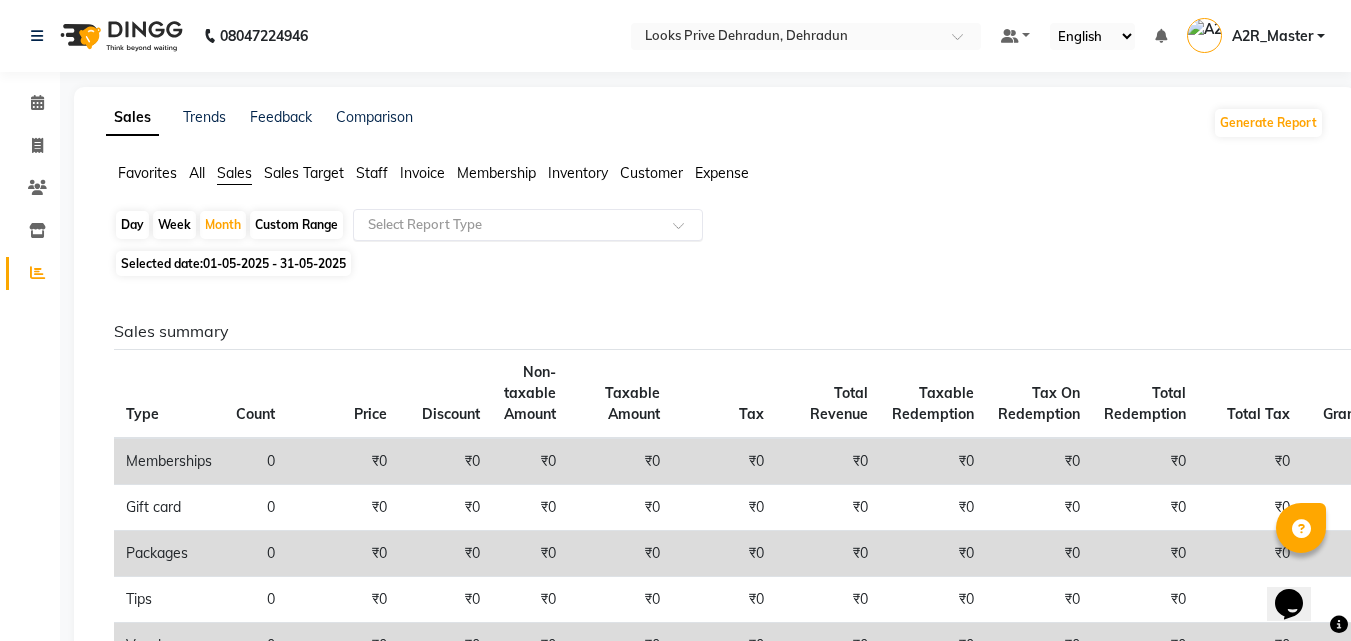 click 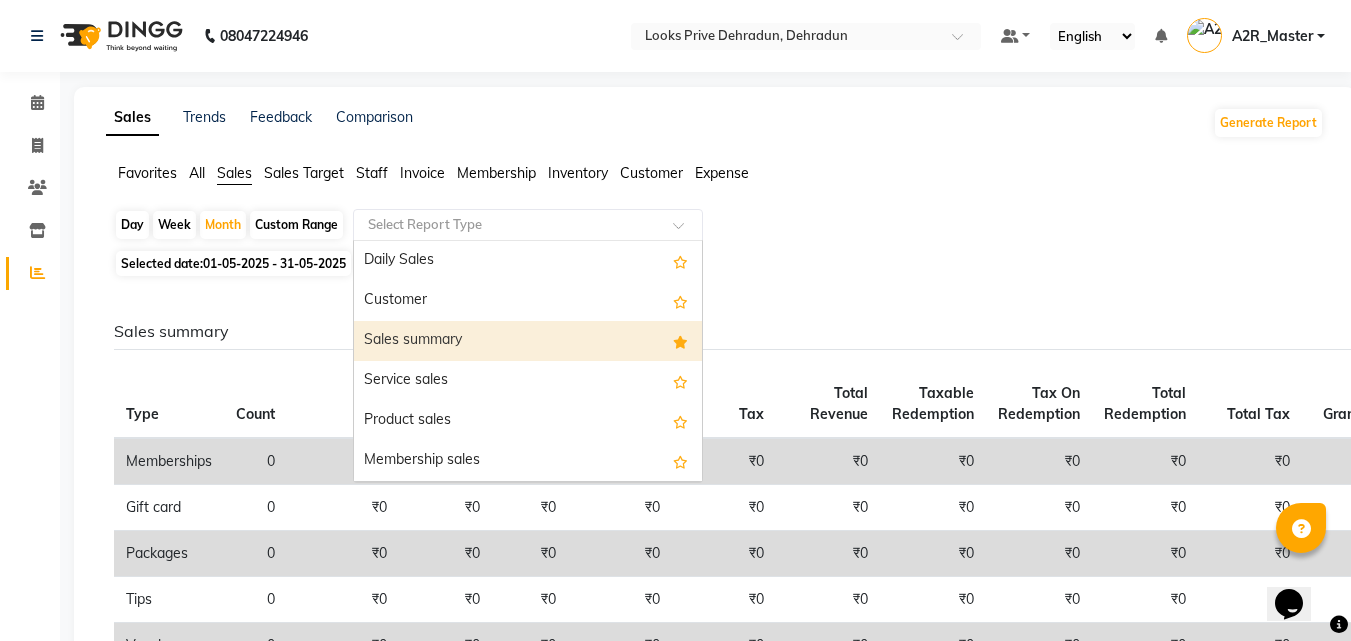 click on "Sales summary" at bounding box center (528, 341) 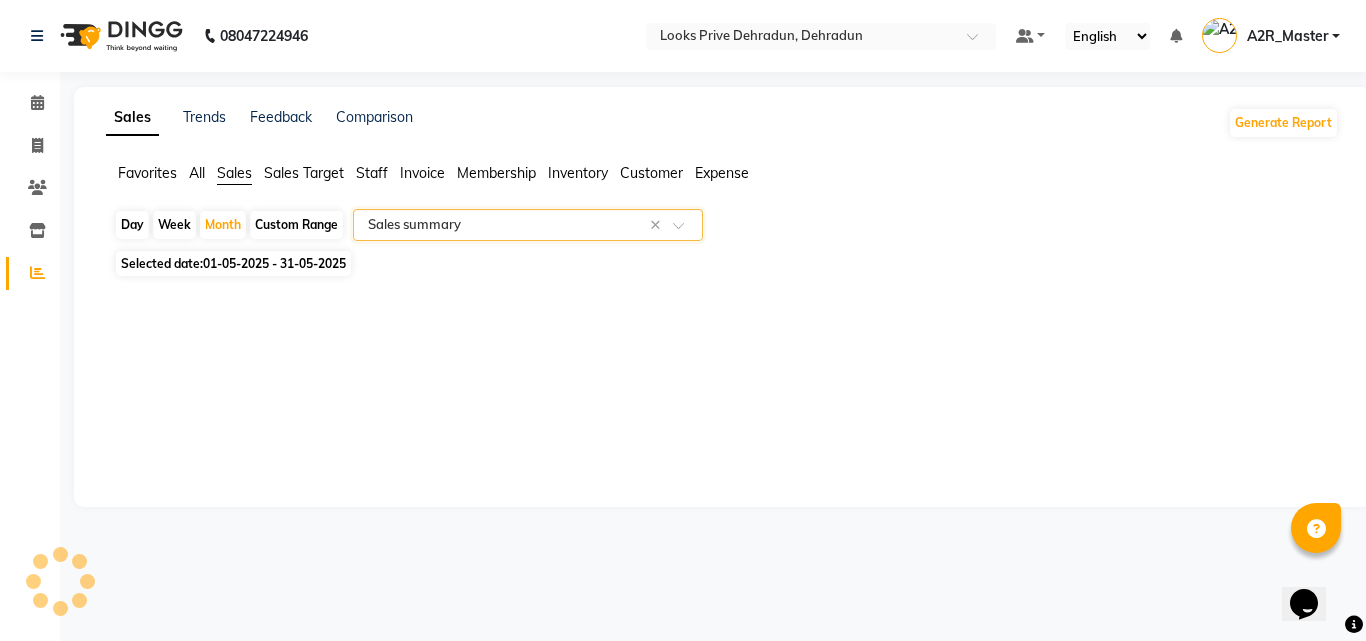 select on "full_report" 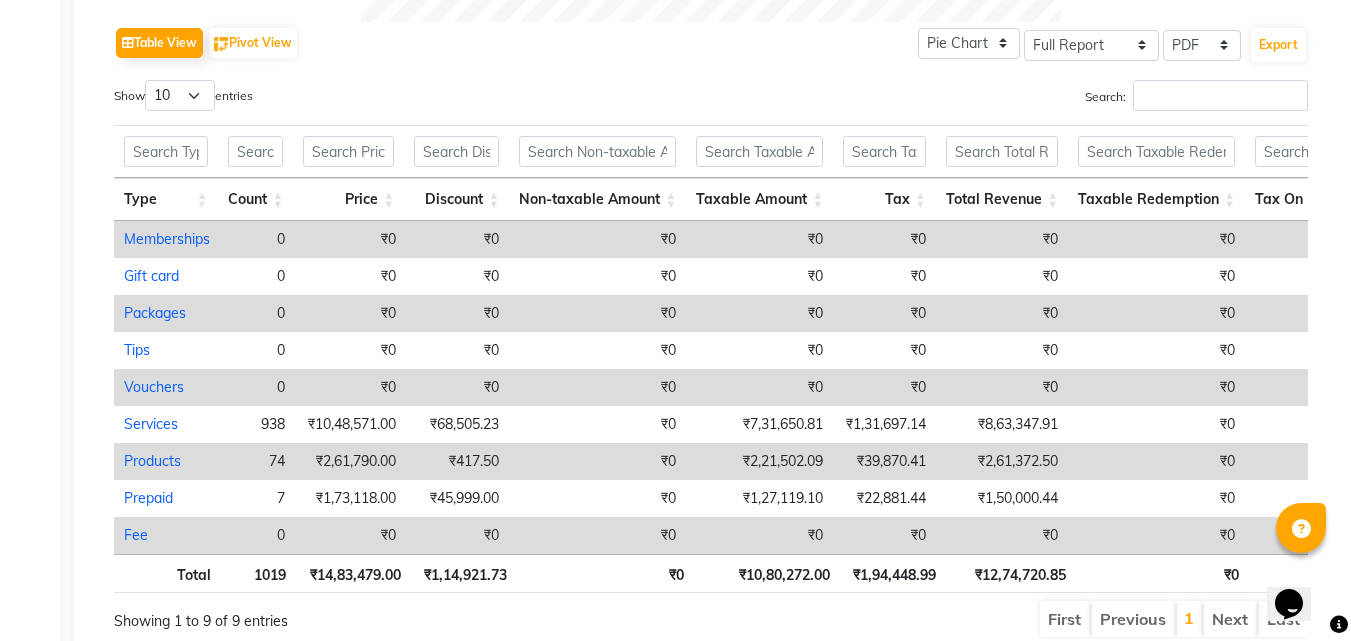 scroll, scrollTop: 1094, scrollLeft: 0, axis: vertical 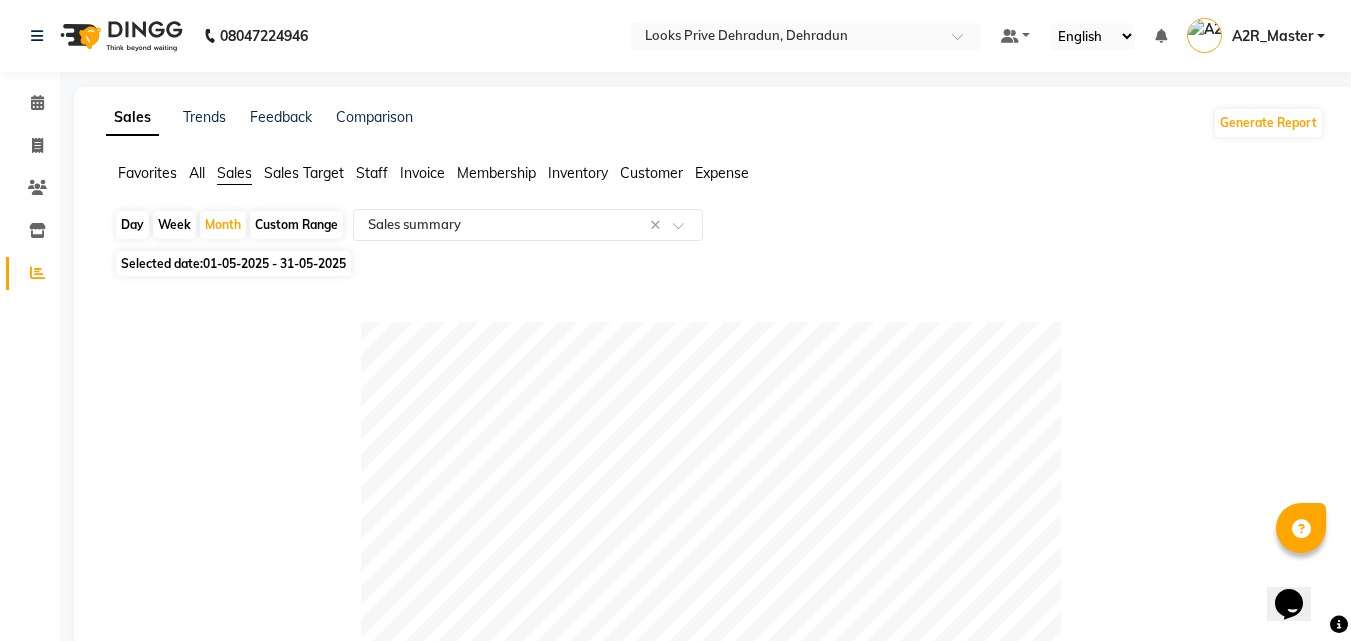 click on "01-05-2025 - 31-05-2025" 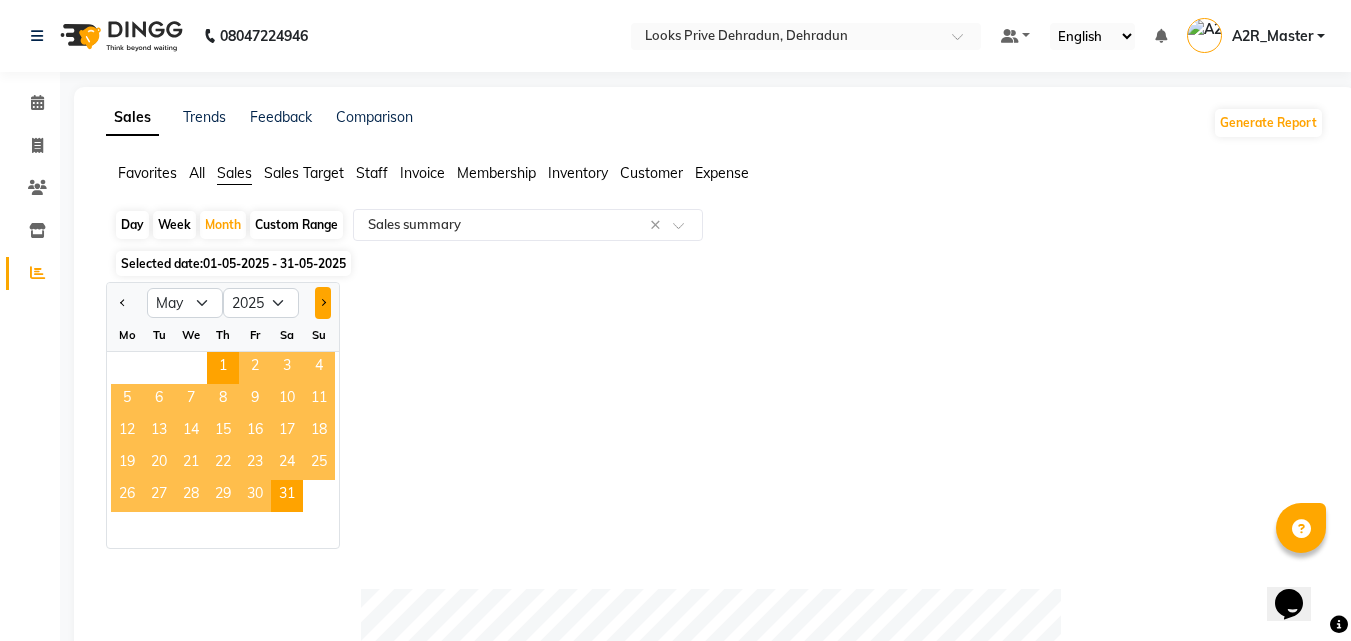 click 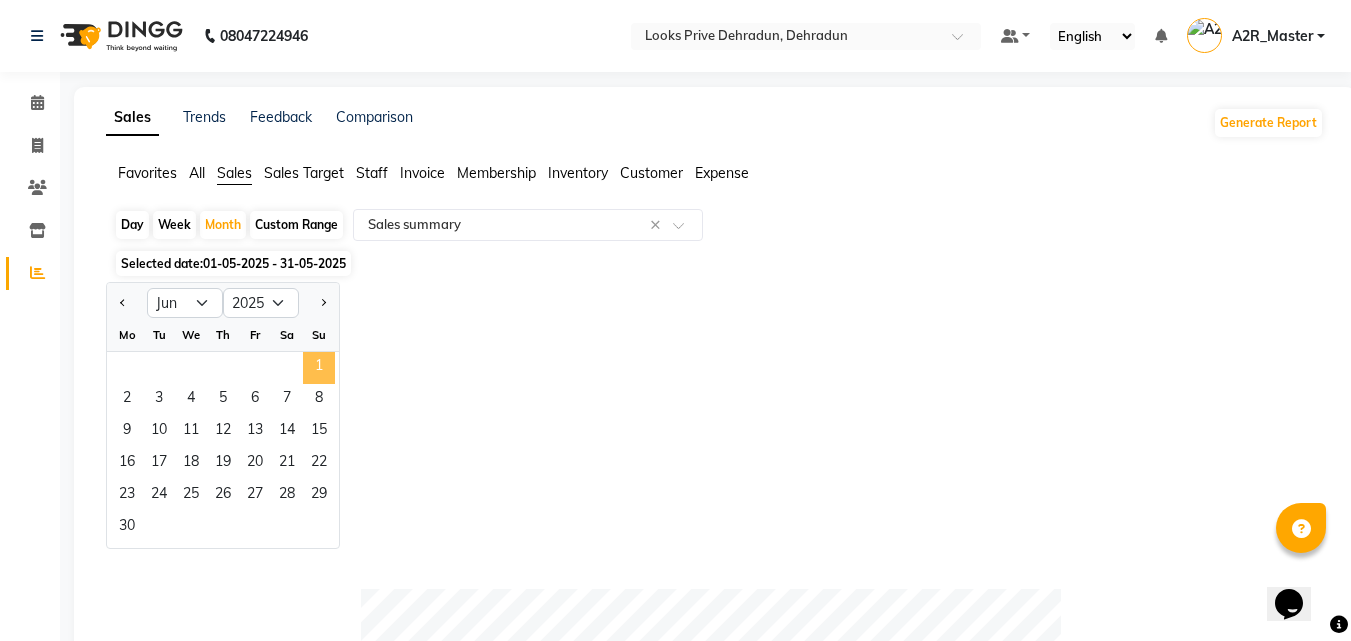 click on "1" 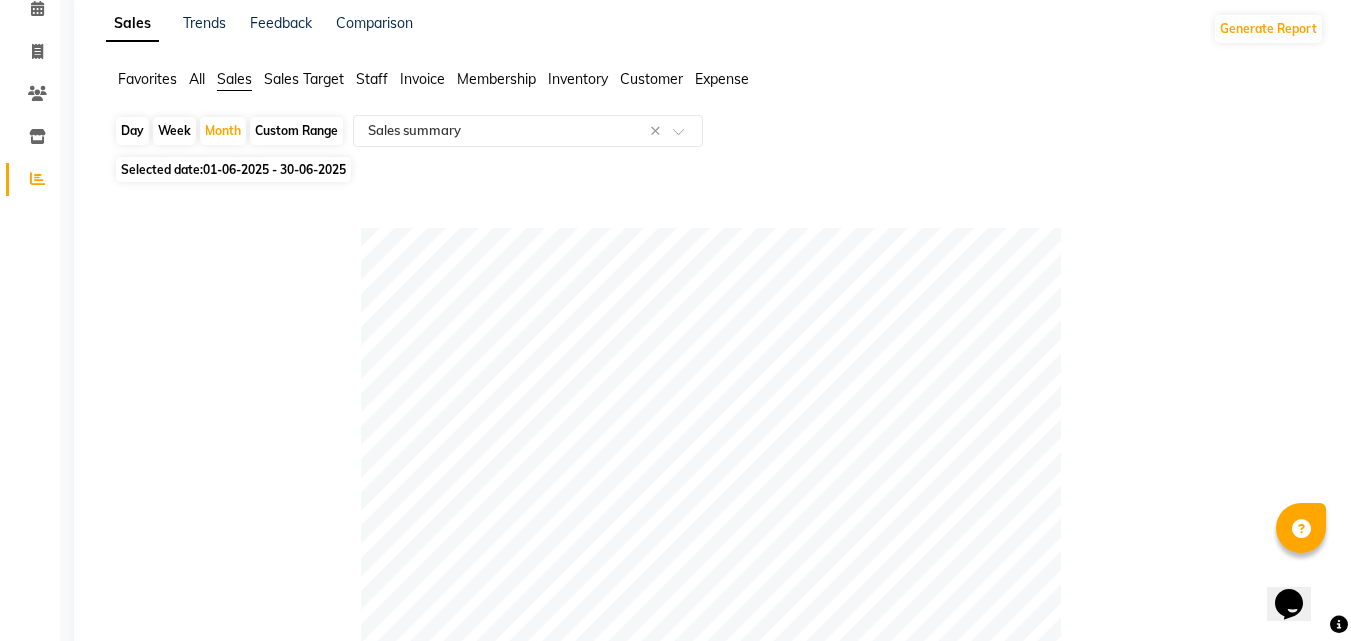 click on "01-06-2025 - 30-06-2025" 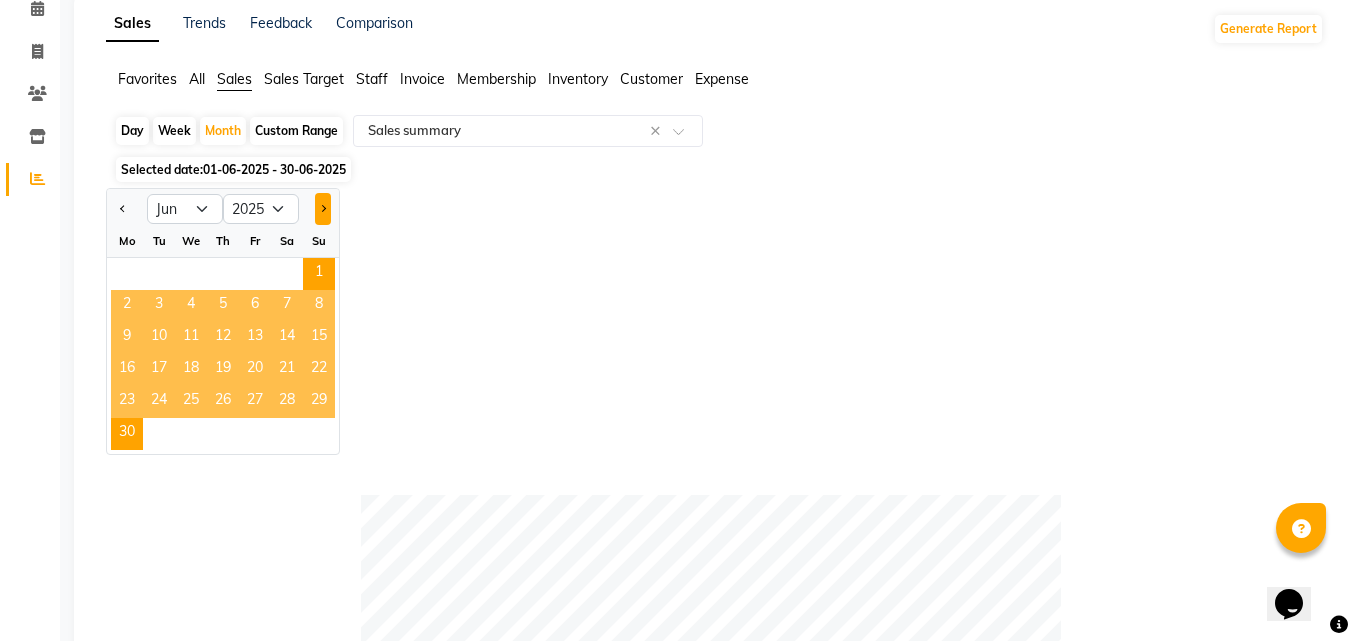 click 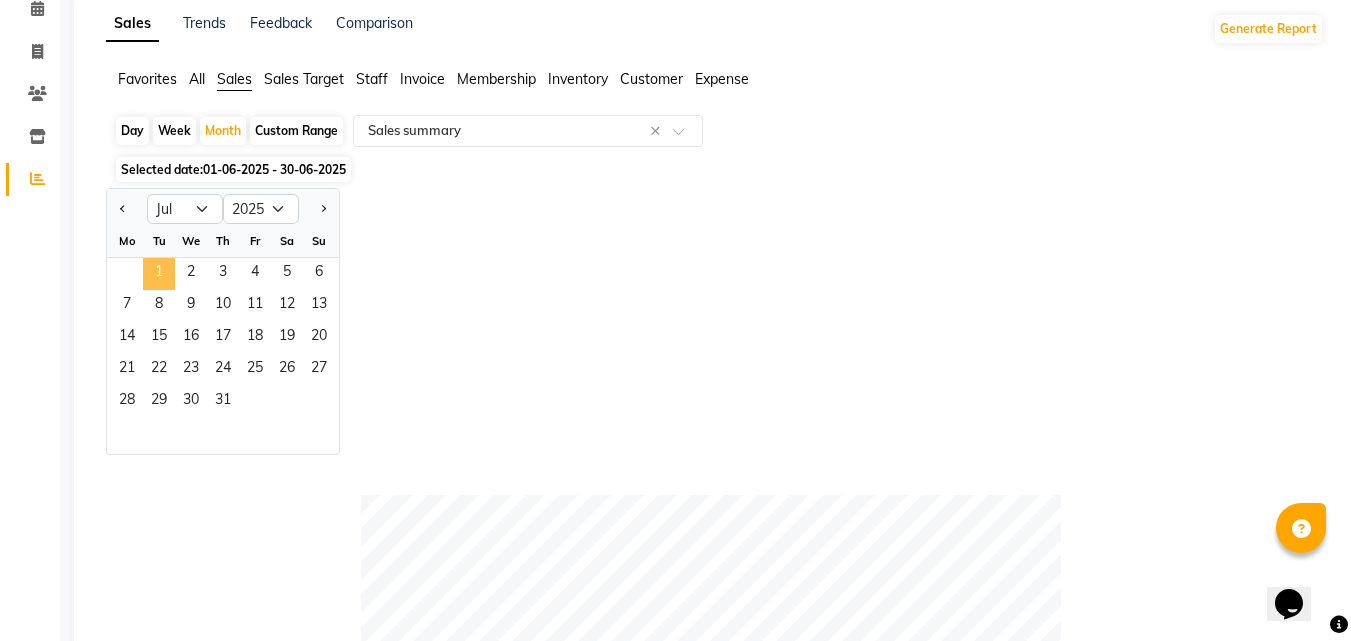 click on "1" 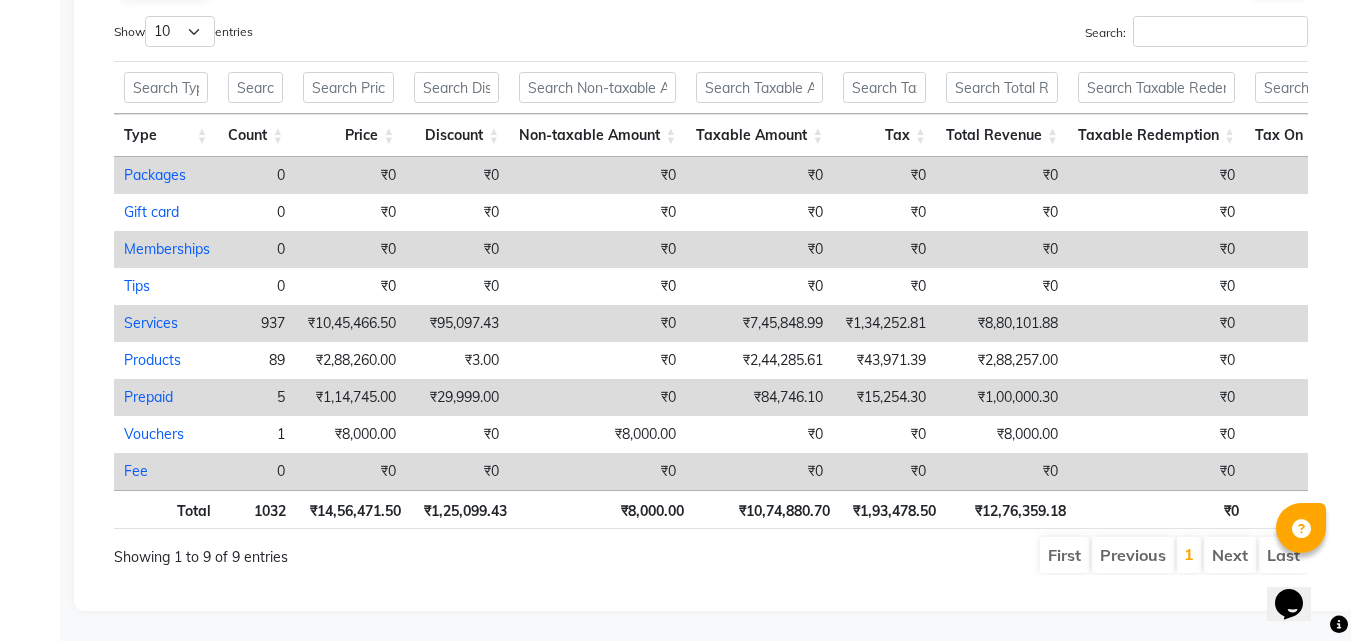 scroll, scrollTop: 0, scrollLeft: 0, axis: both 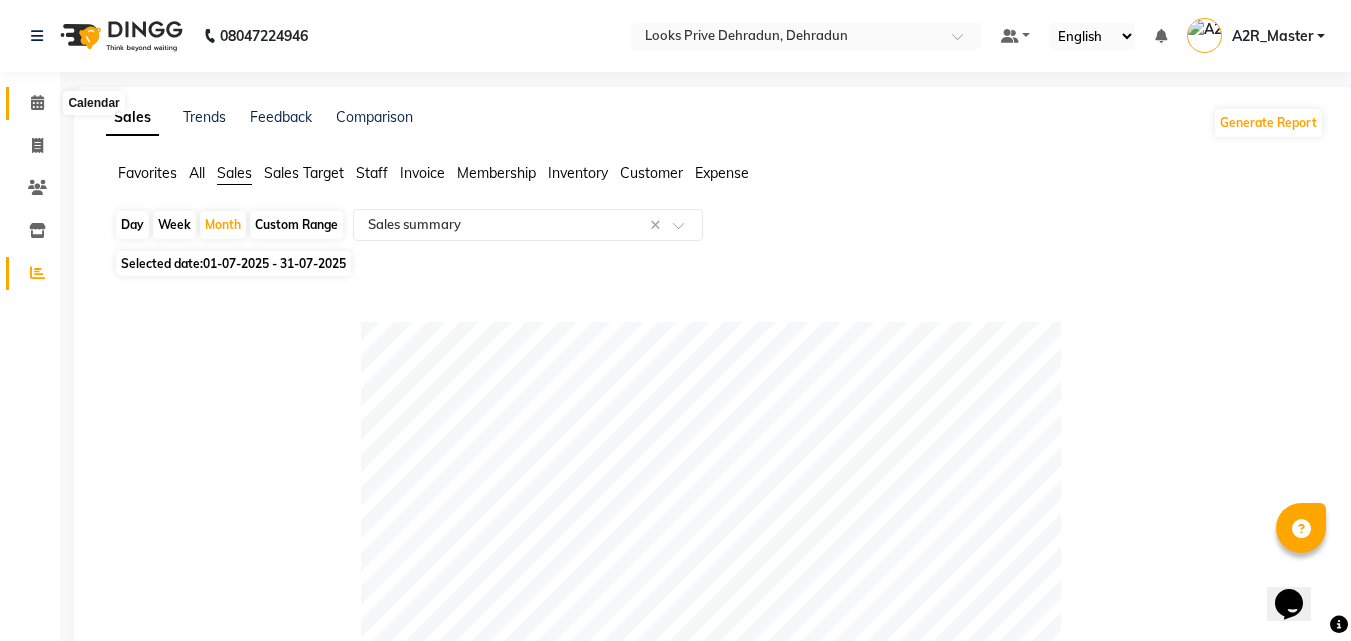 click 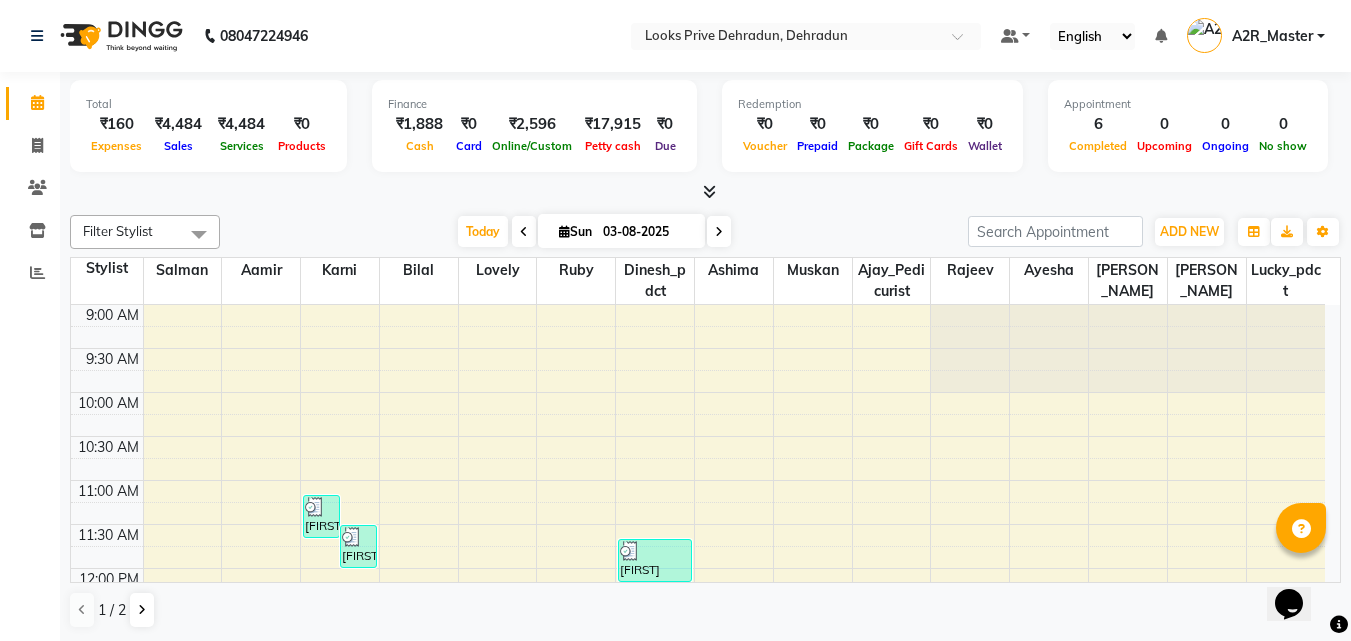 click at bounding box center (709, 191) 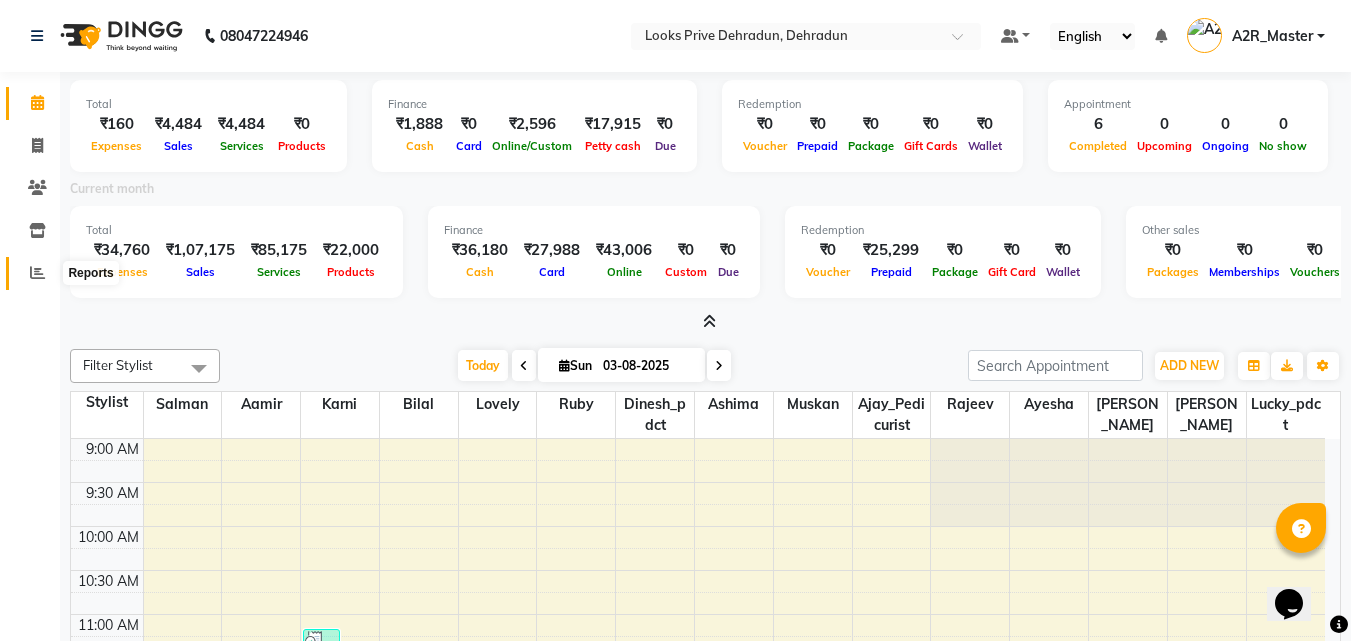 click 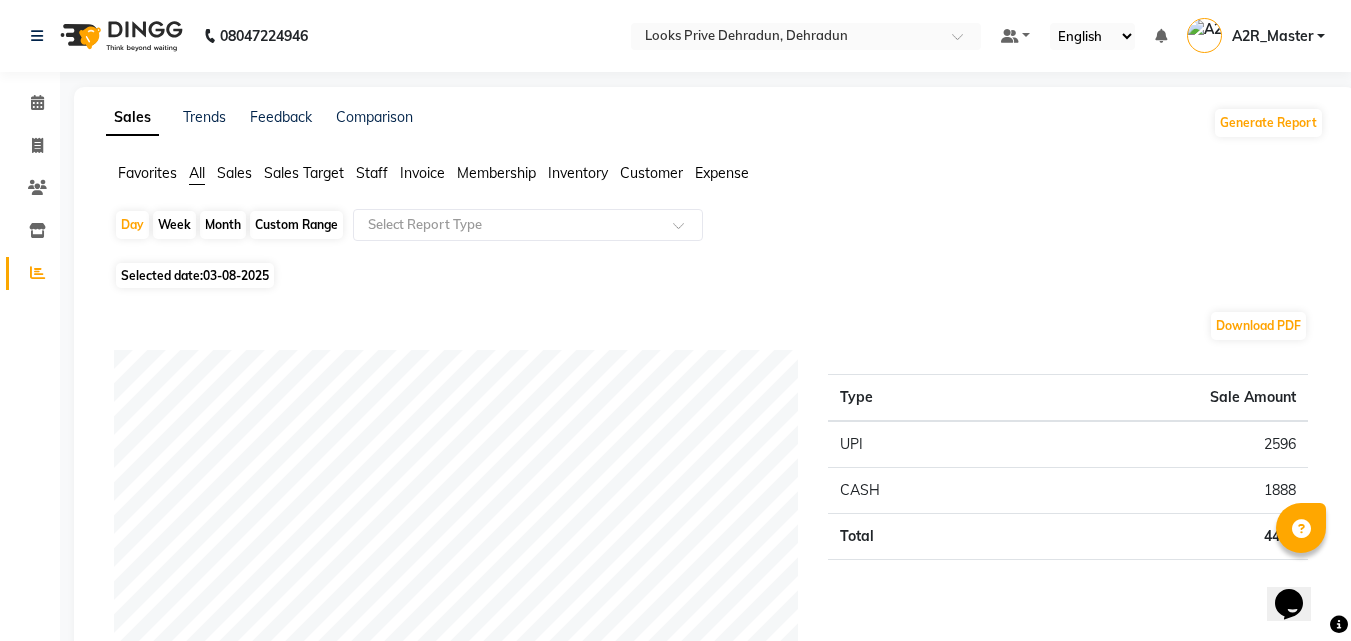 click on "Expense" 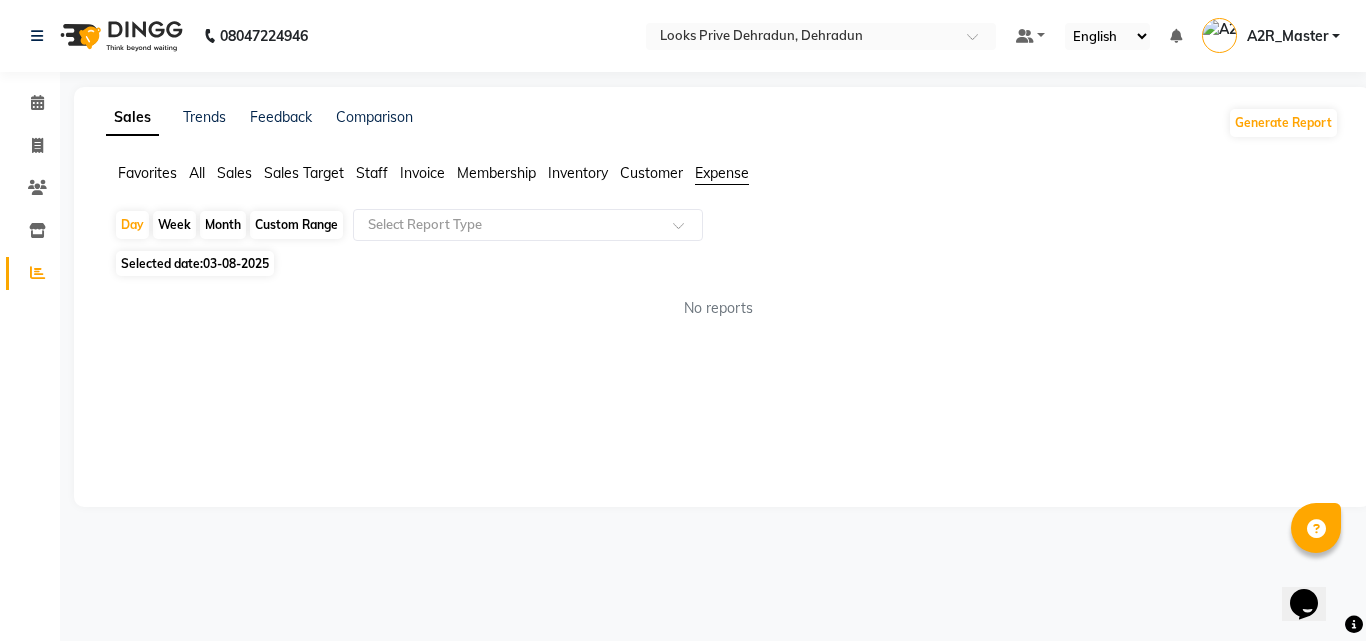 click on "Selected date:  03-08-2025" 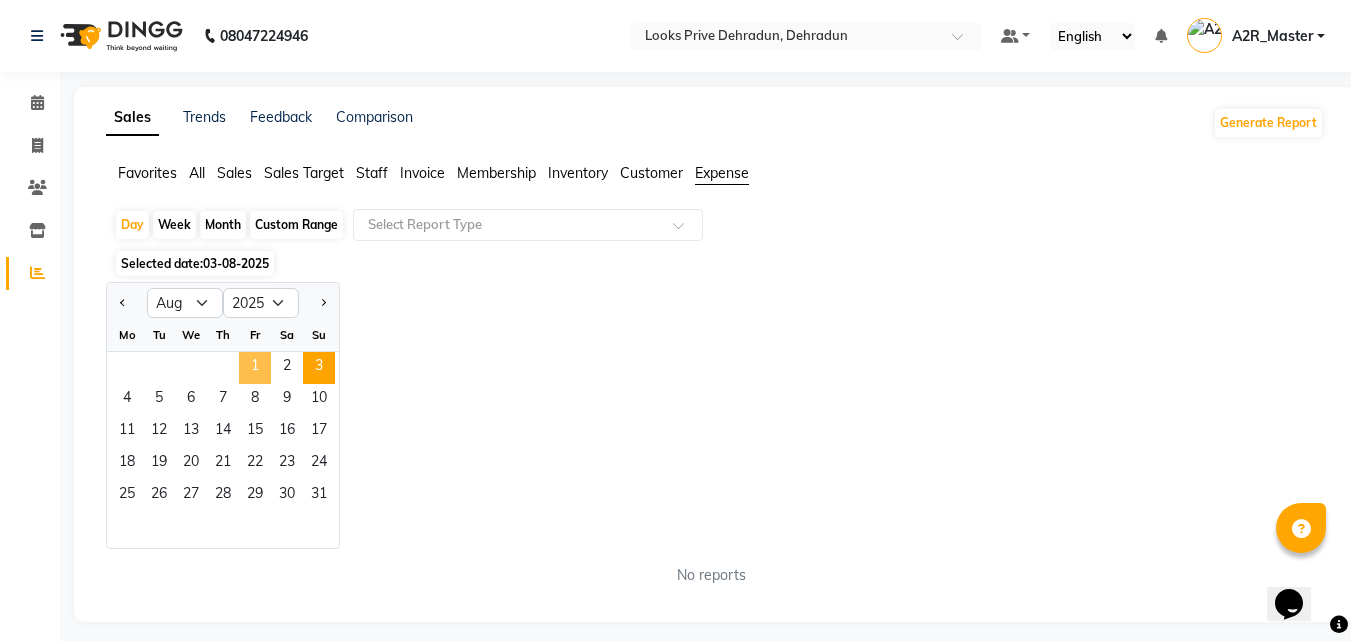 click on "1" 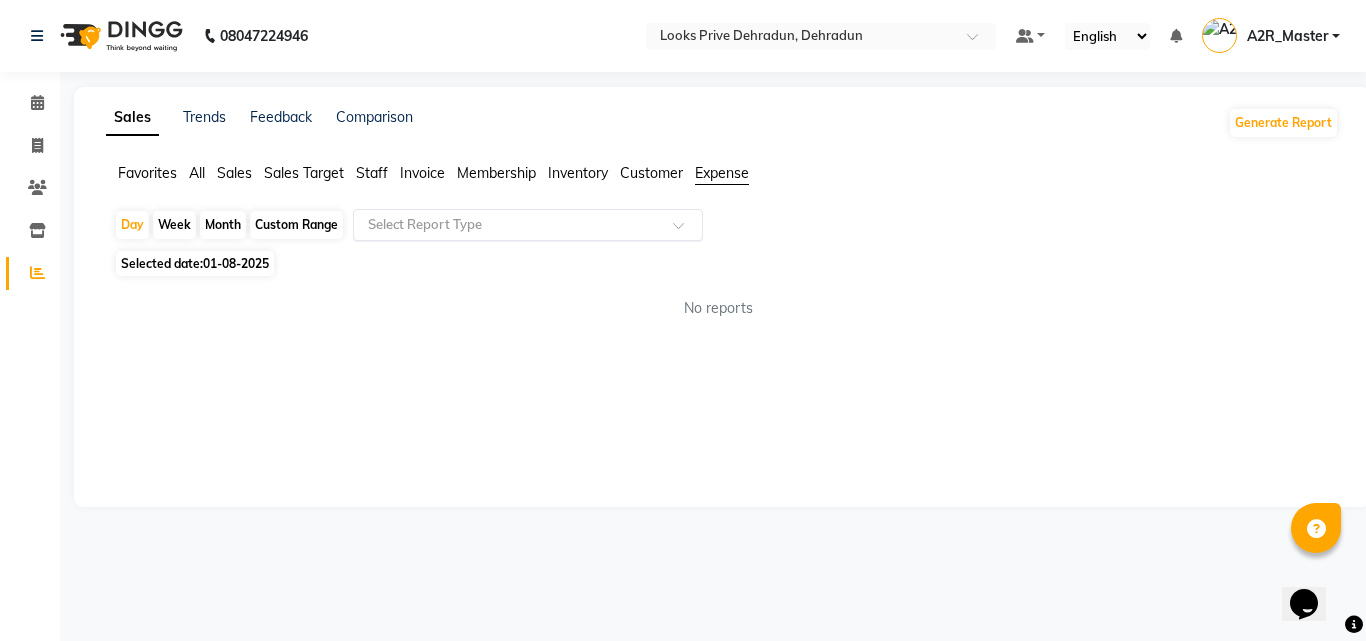click 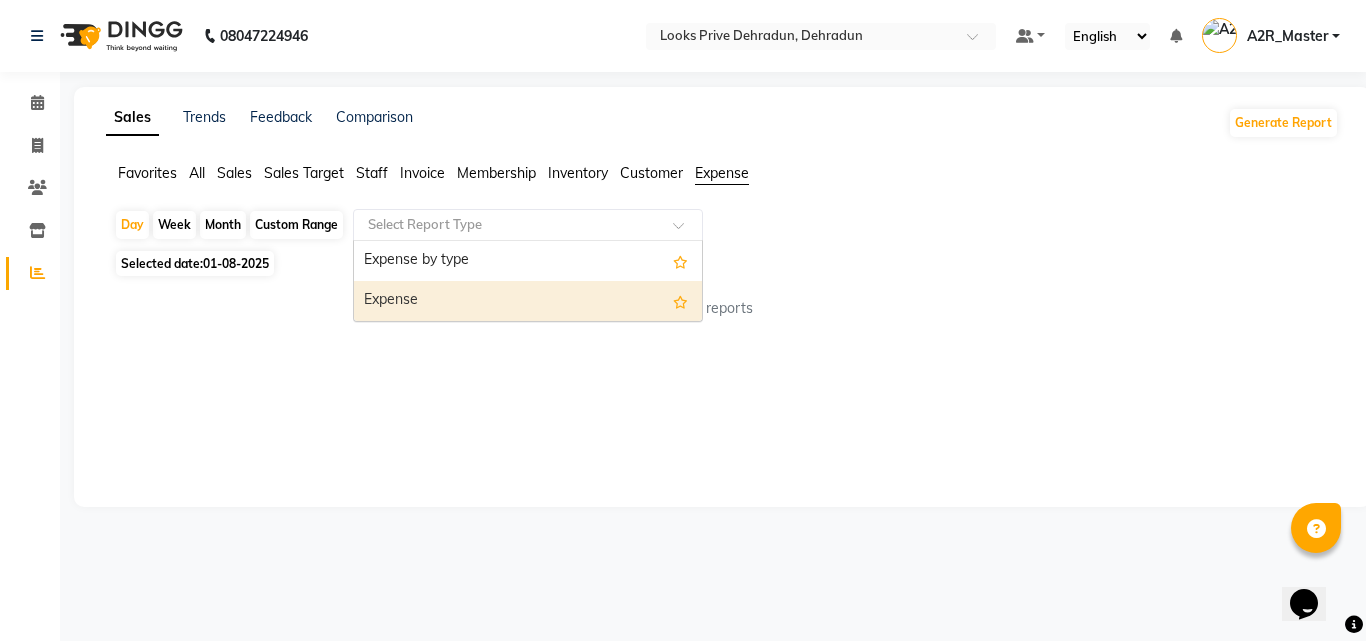 click on "Expense" at bounding box center (528, 301) 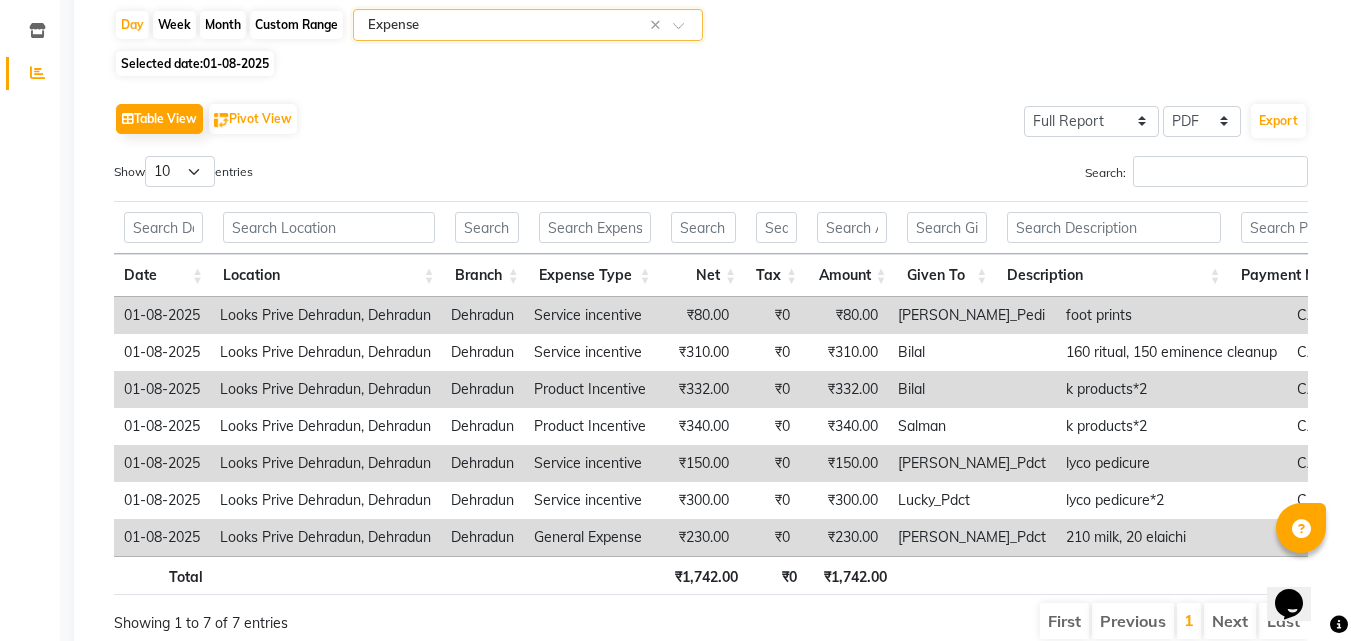 scroll, scrollTop: 296, scrollLeft: 0, axis: vertical 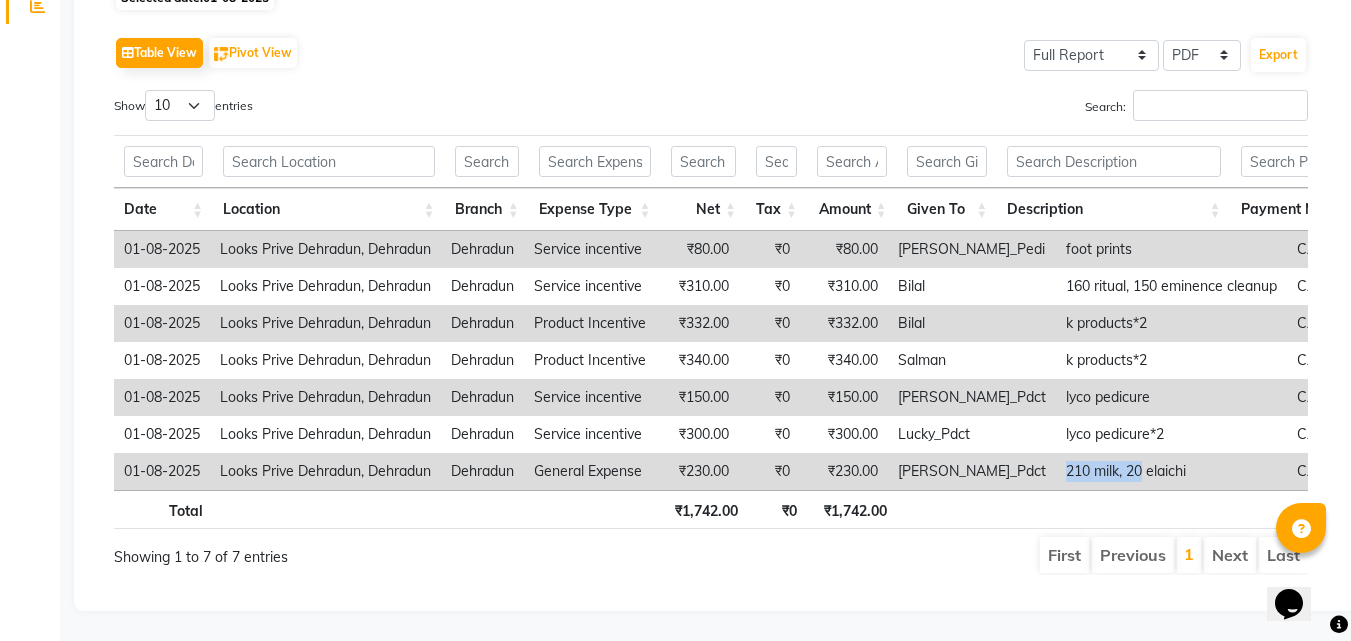 drag, startPoint x: 997, startPoint y: 443, endPoint x: 1087, endPoint y: 440, distance: 90.04999 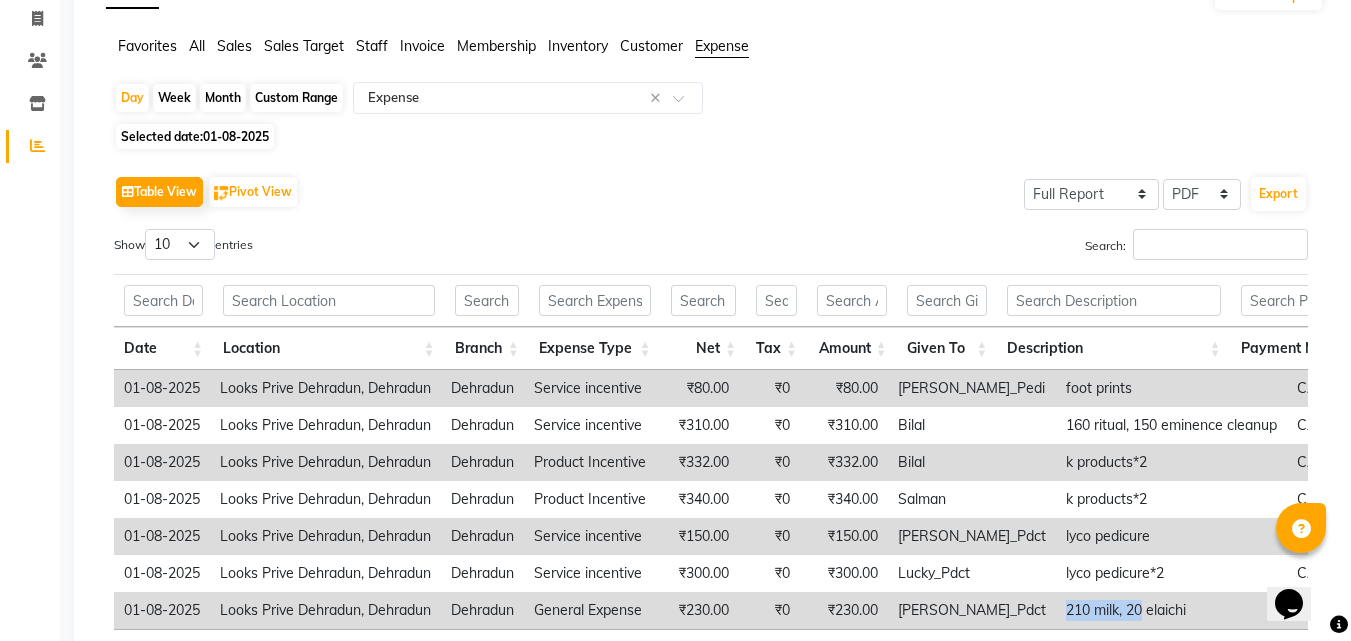 scroll, scrollTop: 0, scrollLeft: 0, axis: both 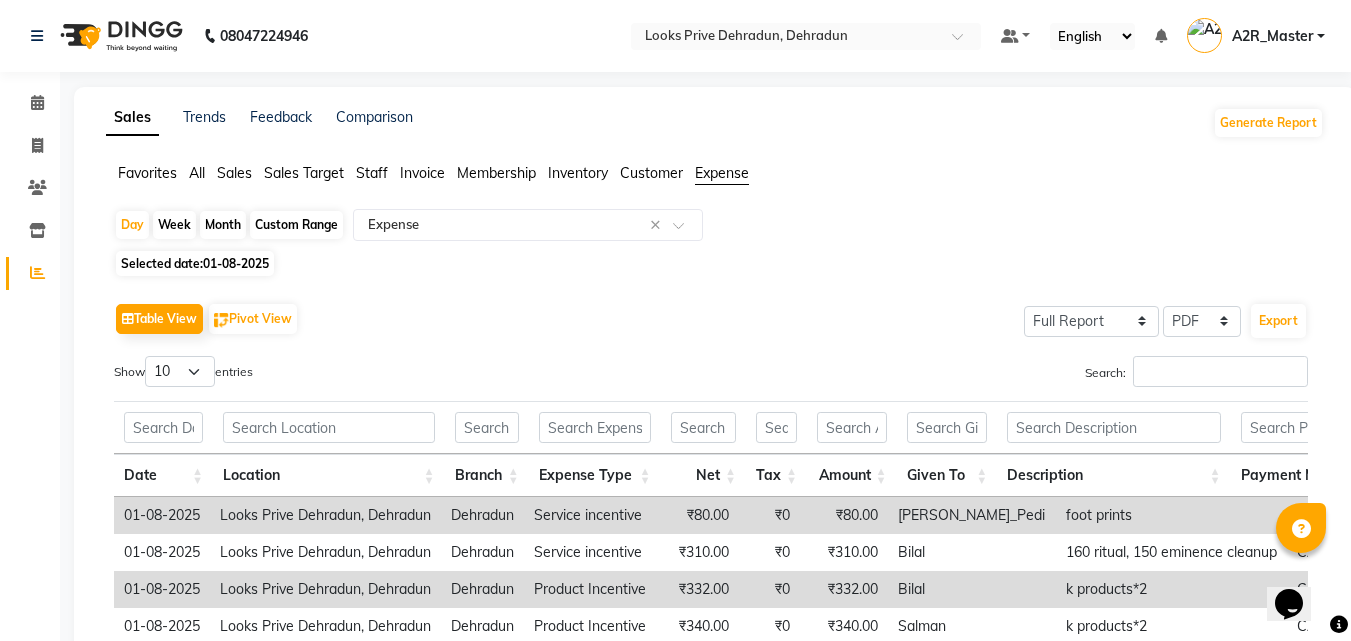 click on "01-08-2025" 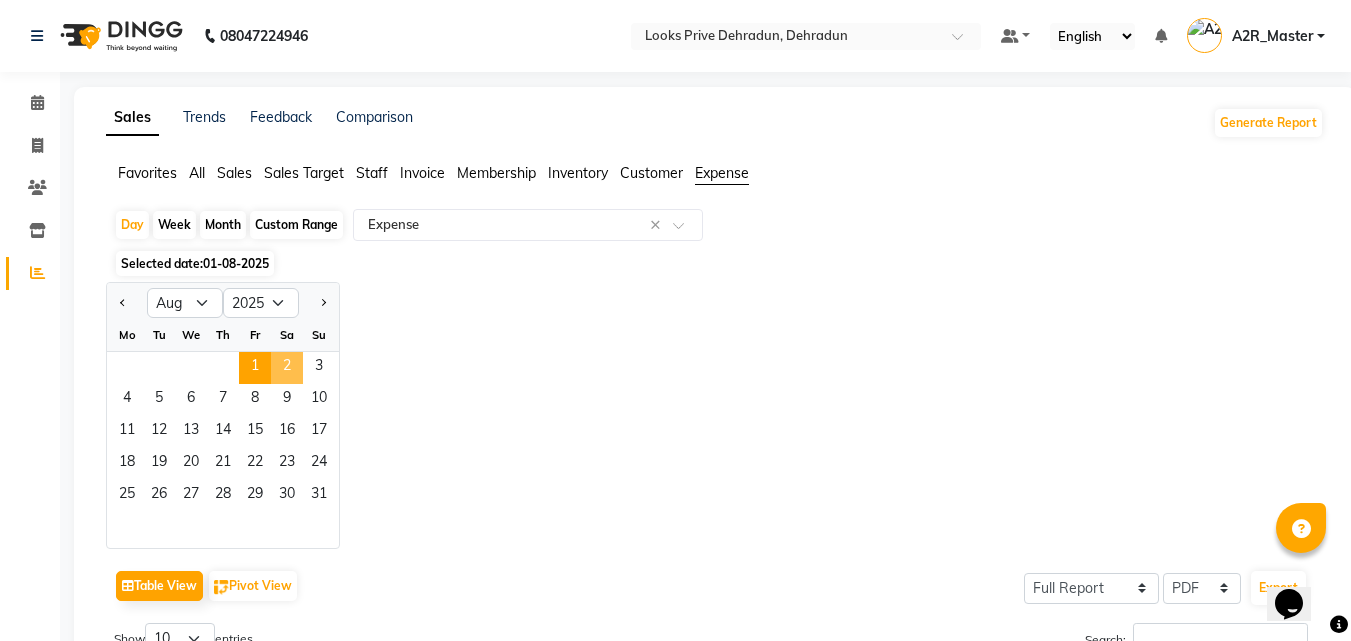 click on "2" 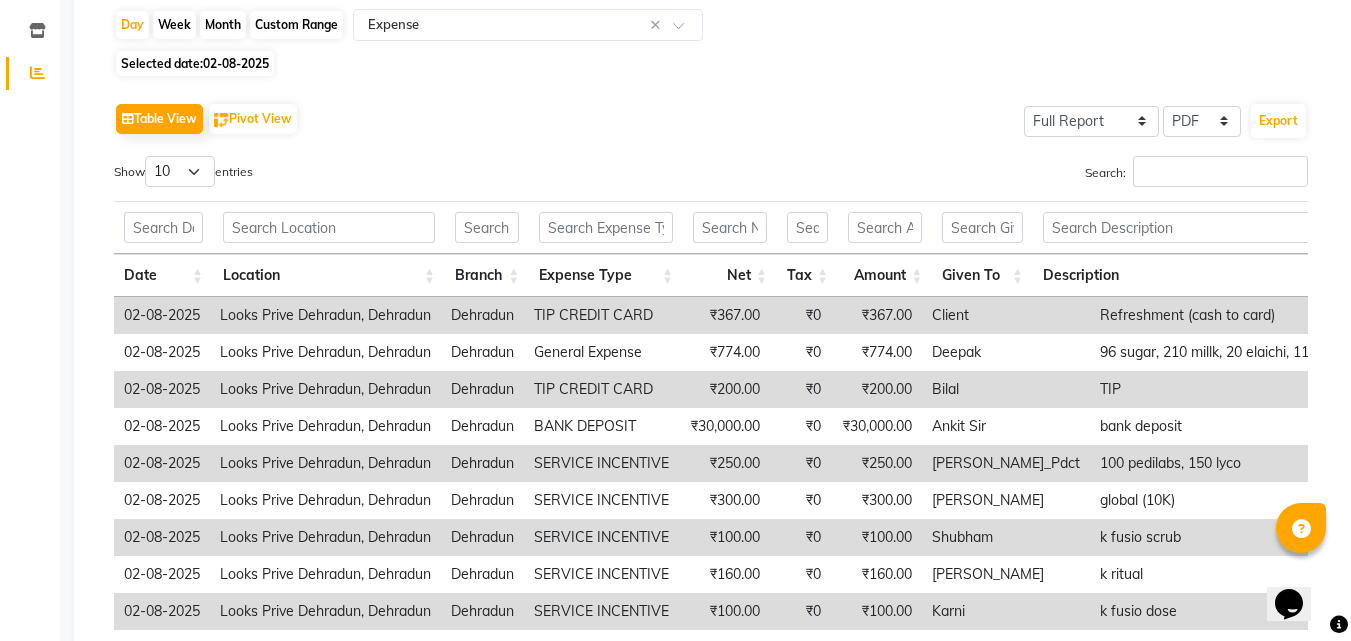 scroll, scrollTop: 300, scrollLeft: 0, axis: vertical 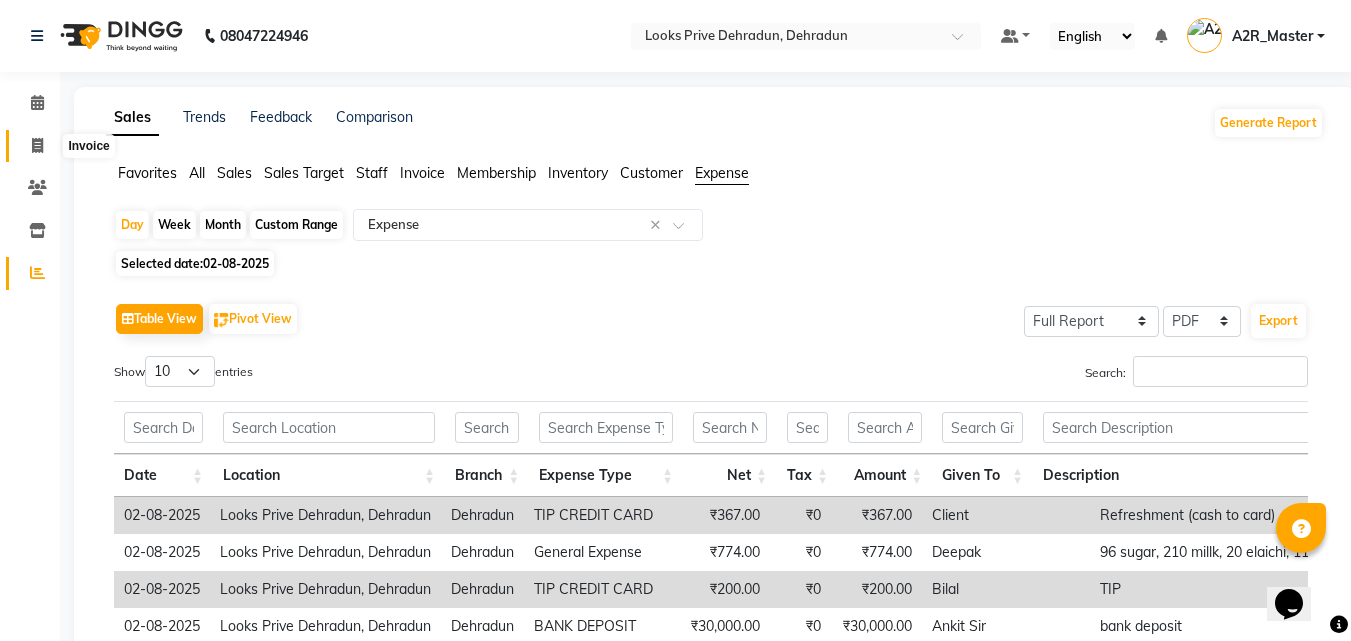 click 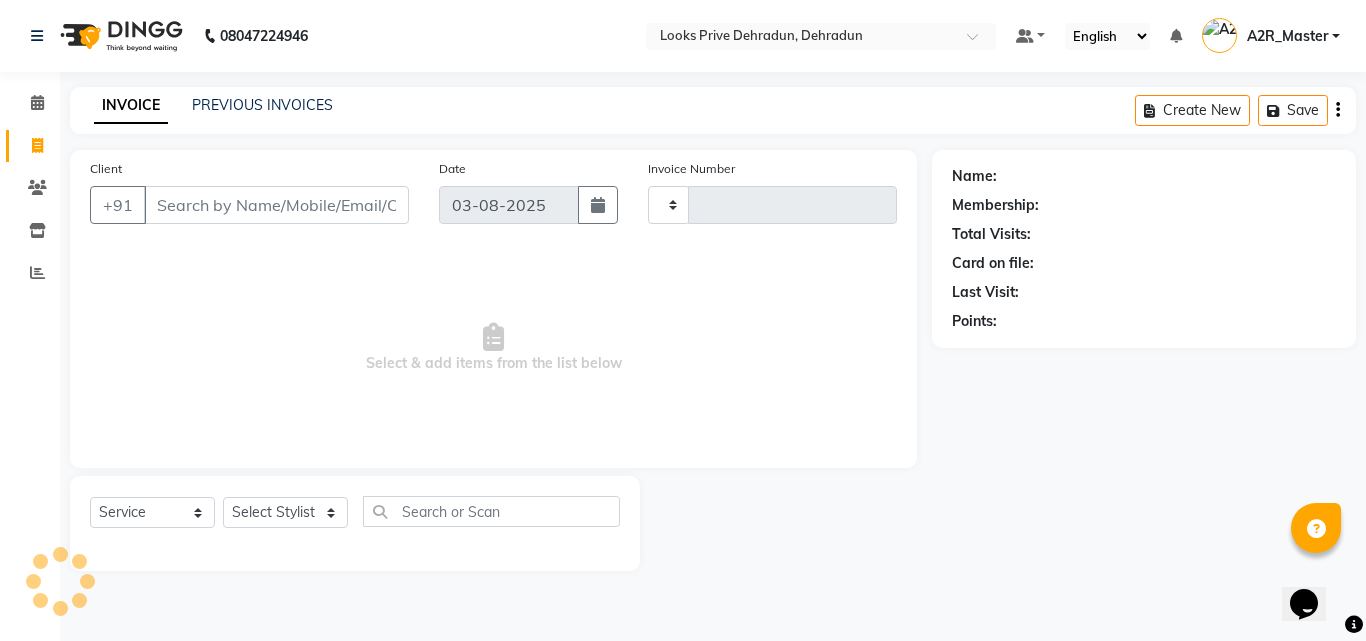 type on "2244" 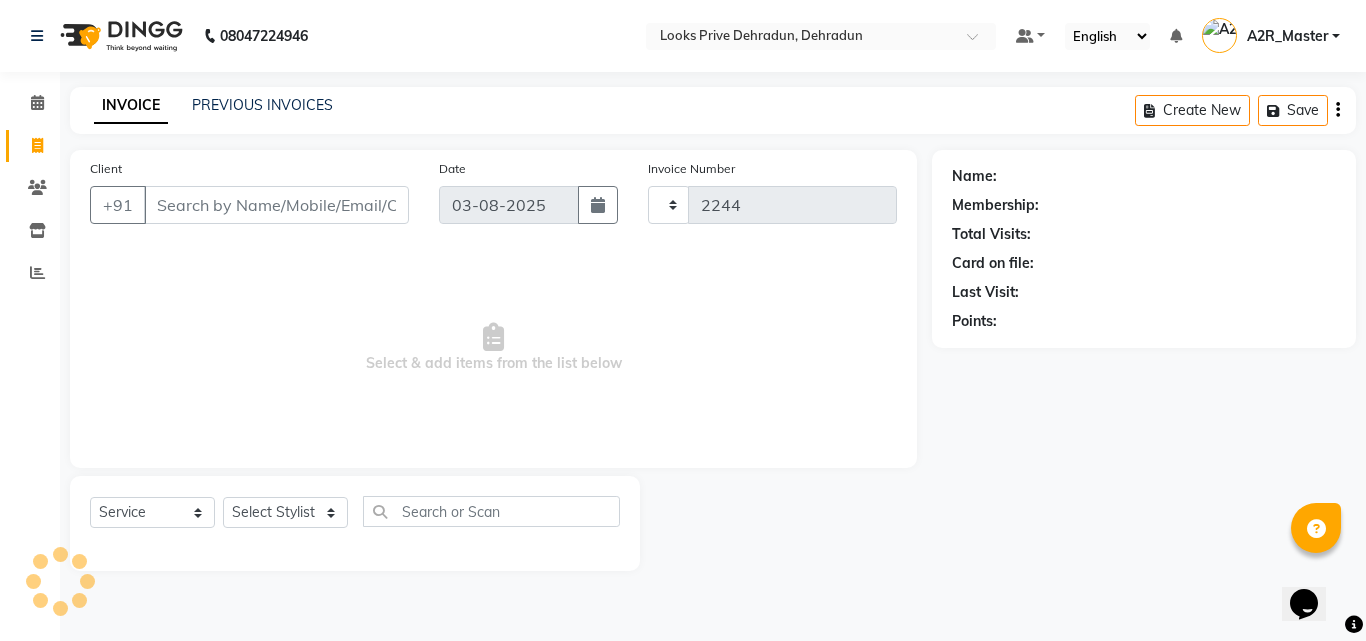select on "6205" 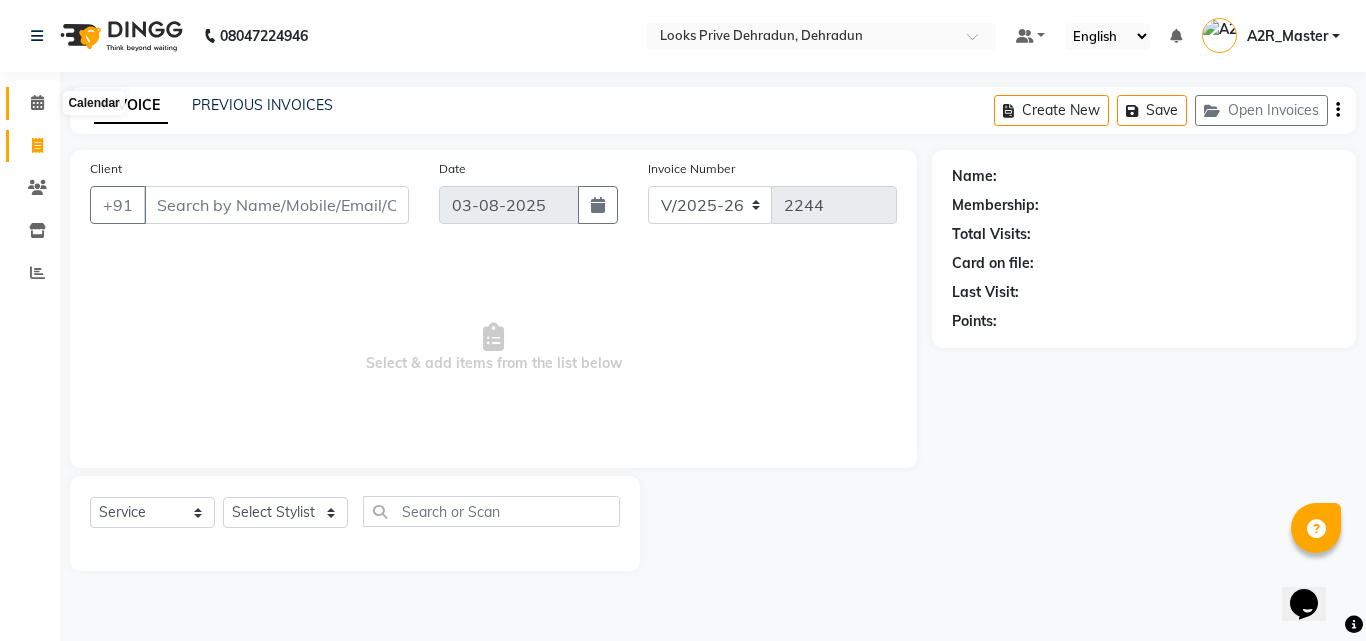 click 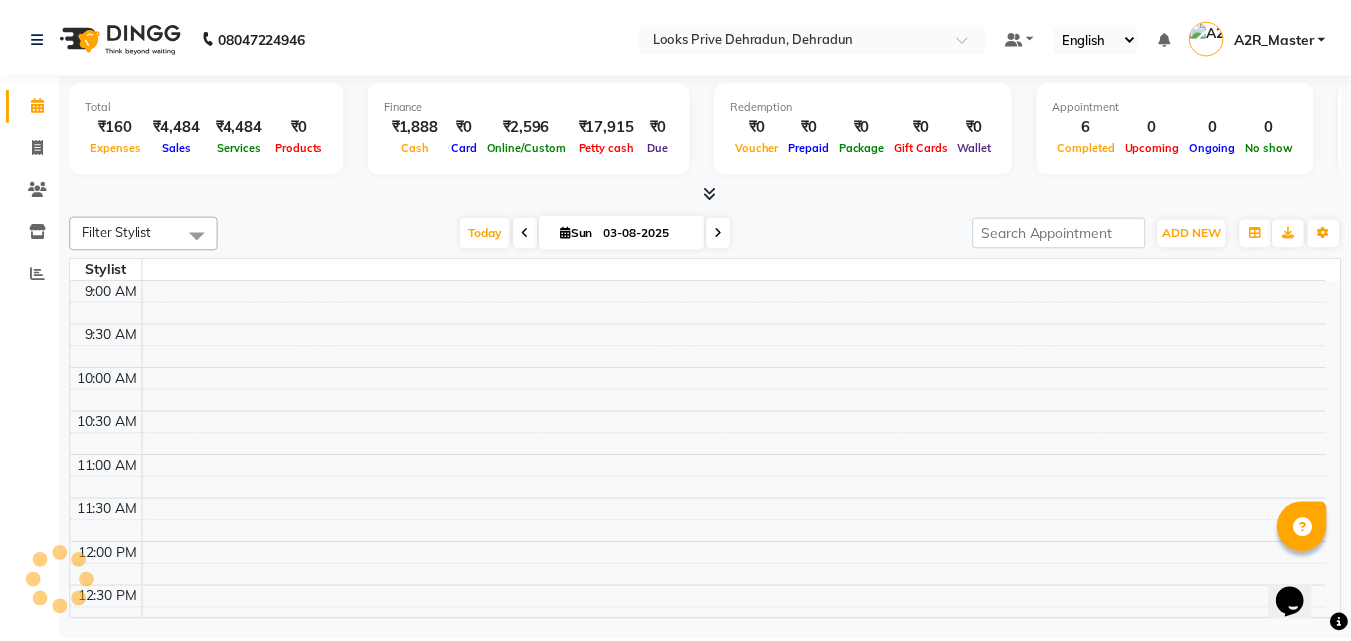 scroll, scrollTop: 0, scrollLeft: 0, axis: both 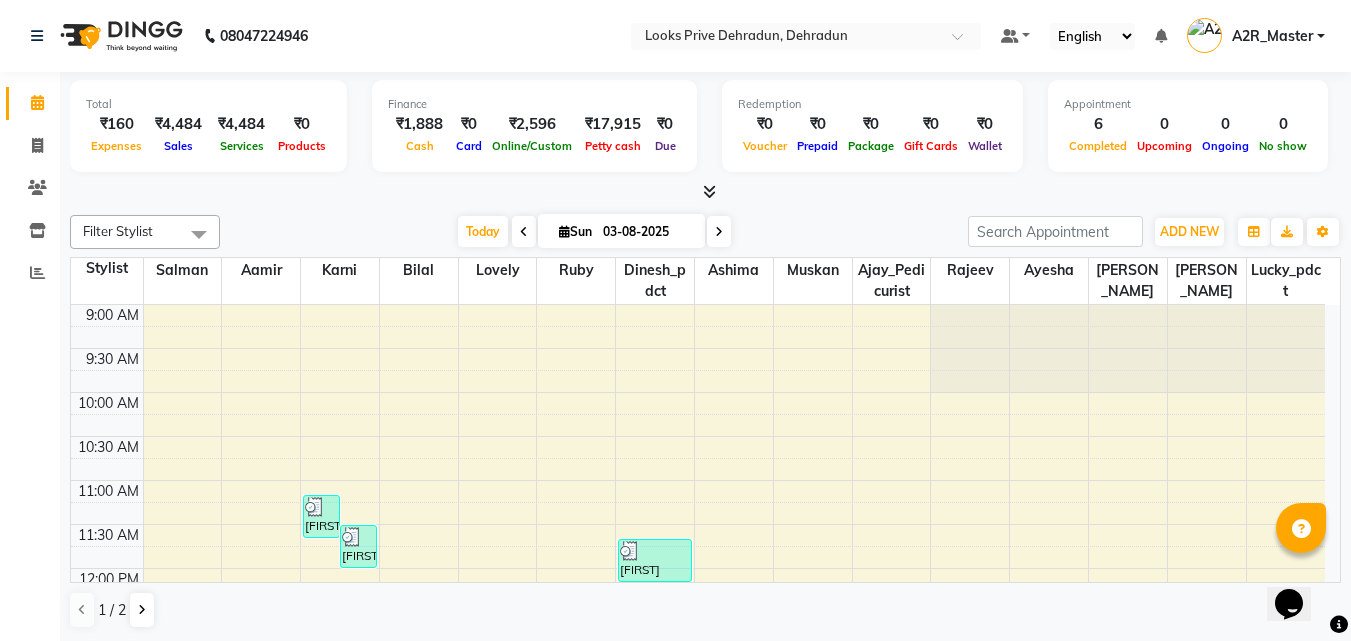 click at bounding box center (705, 192) 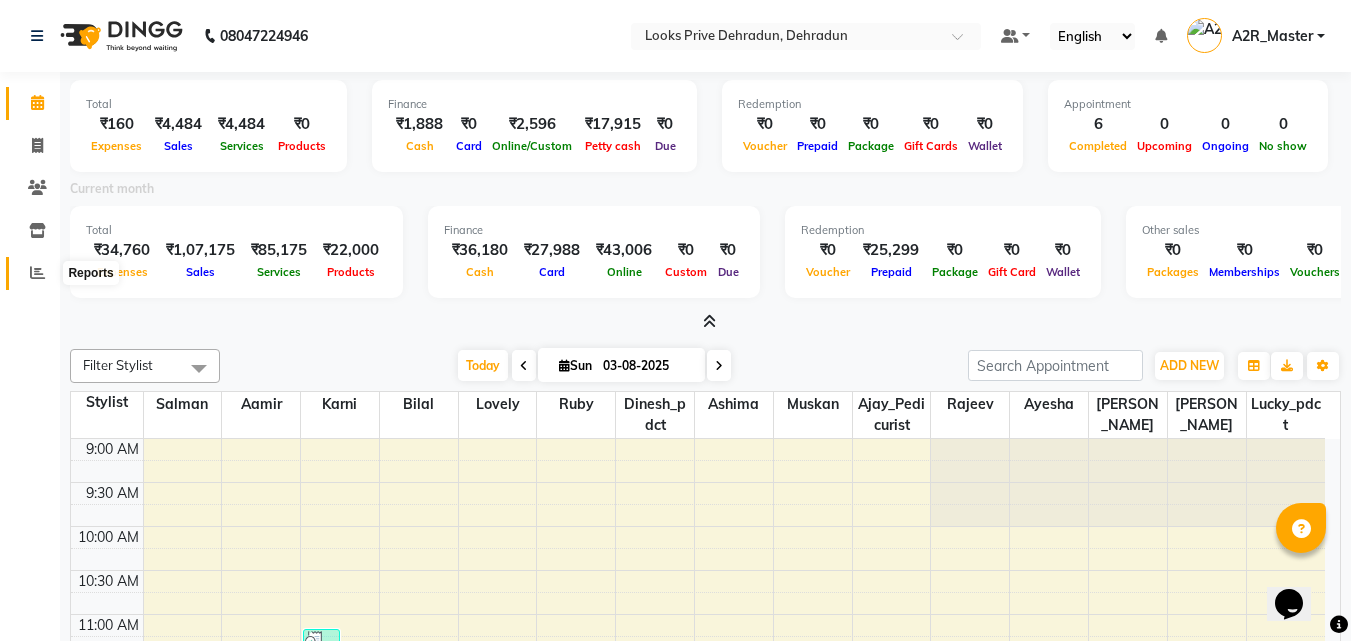 click 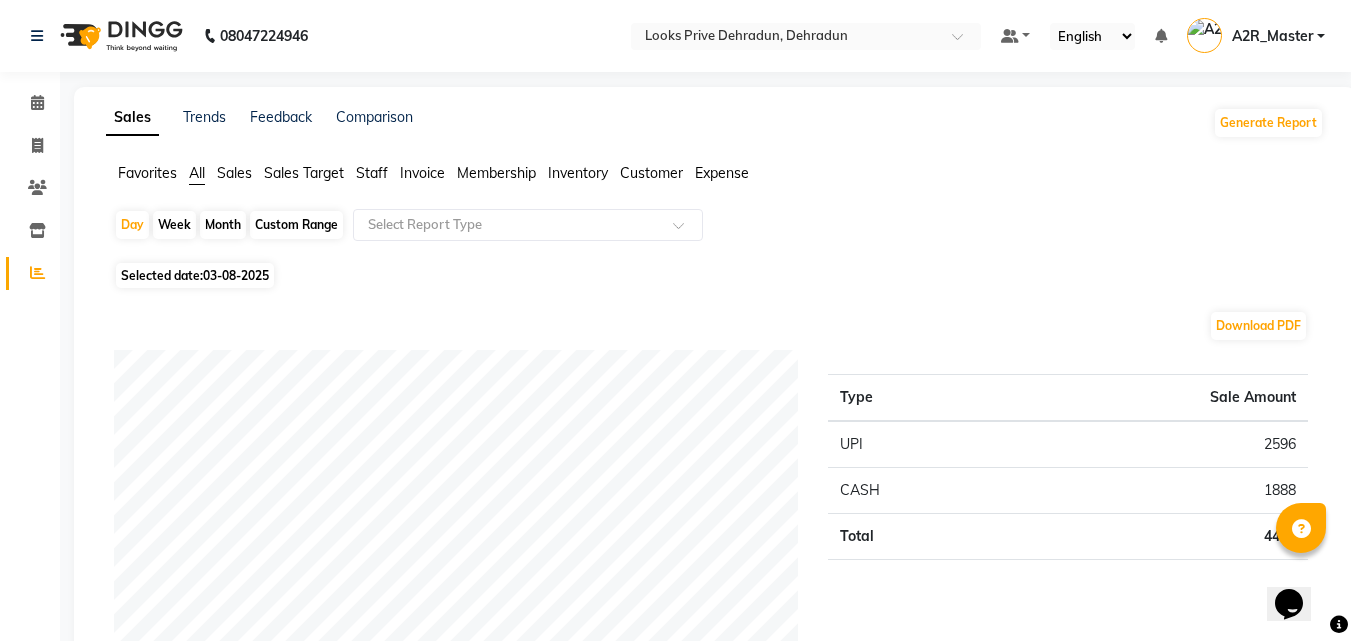 click on "Expense" 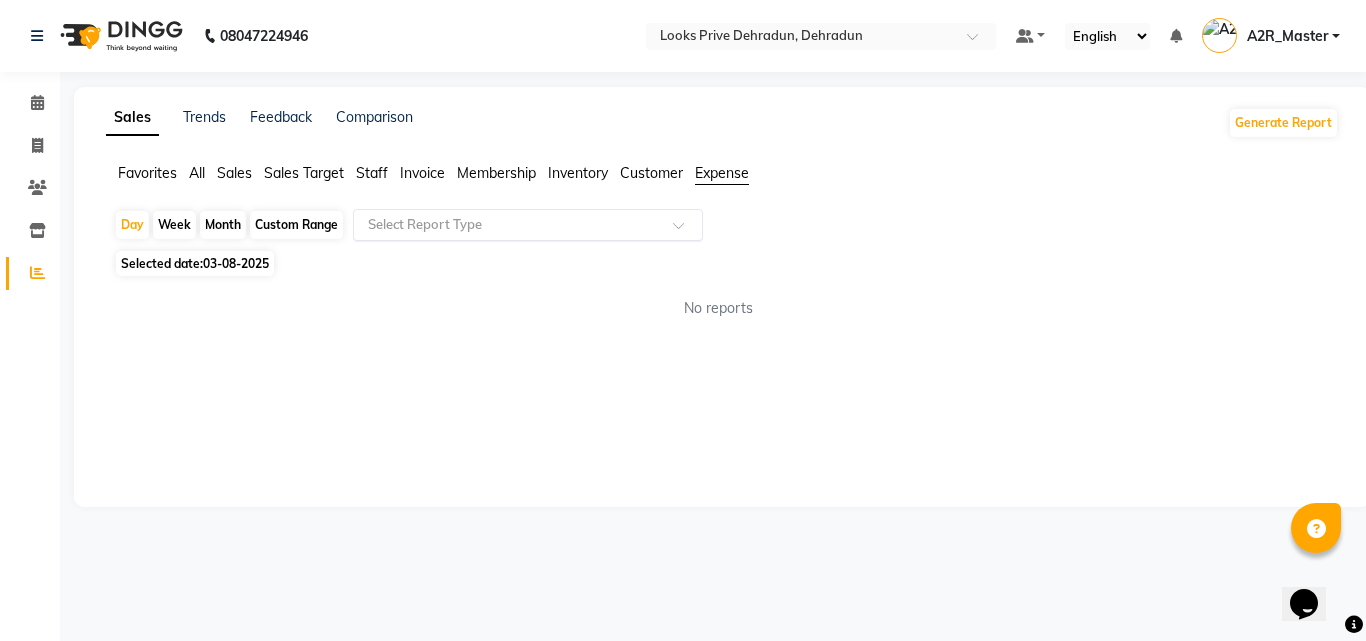 click on "Select Report Type" 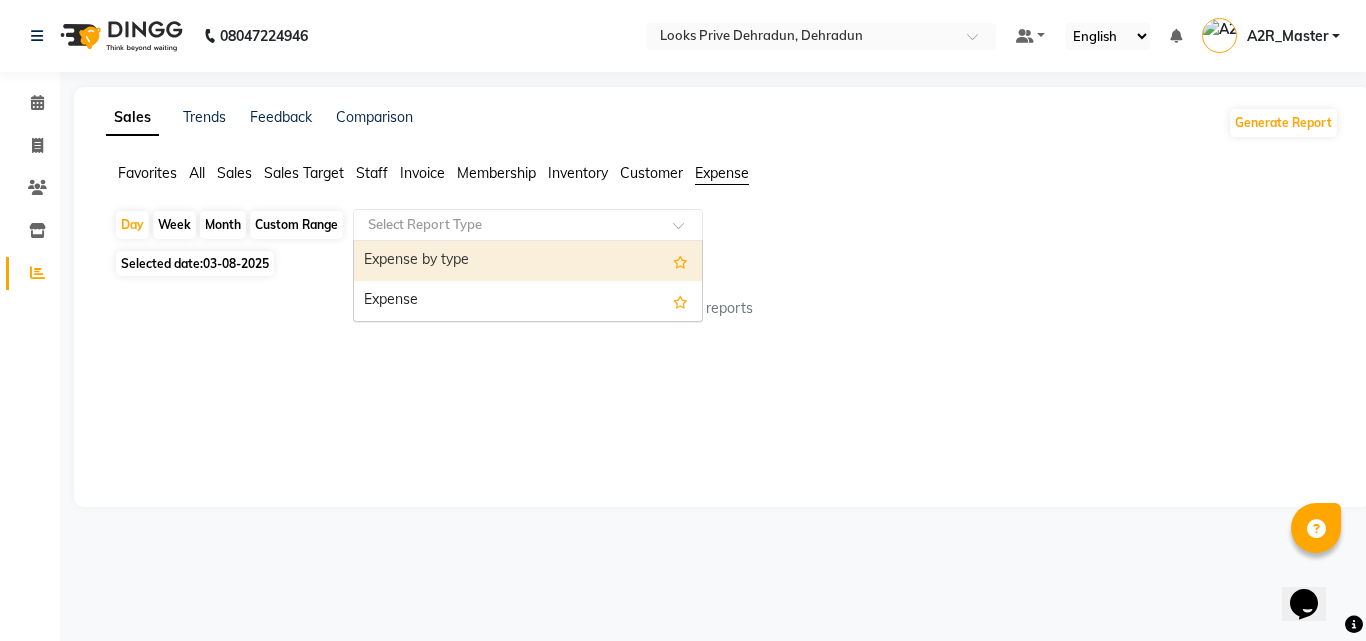 click on "Expense by type" at bounding box center (528, 261) 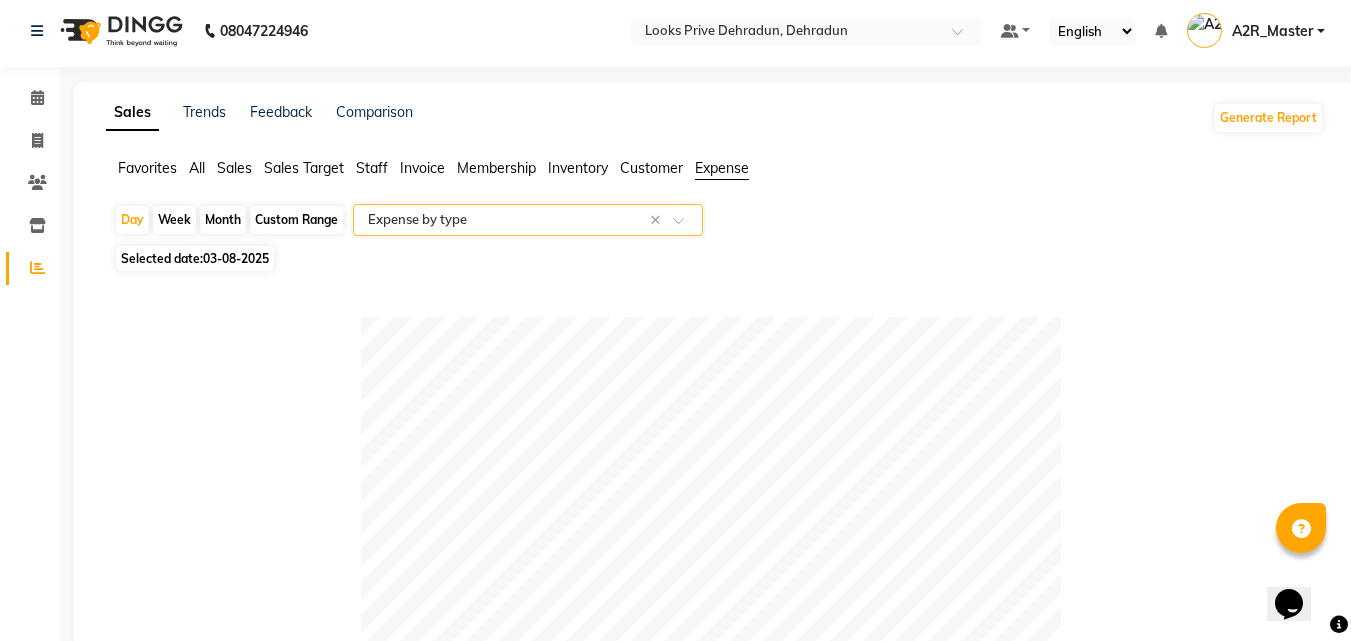 scroll, scrollTop: 0, scrollLeft: 0, axis: both 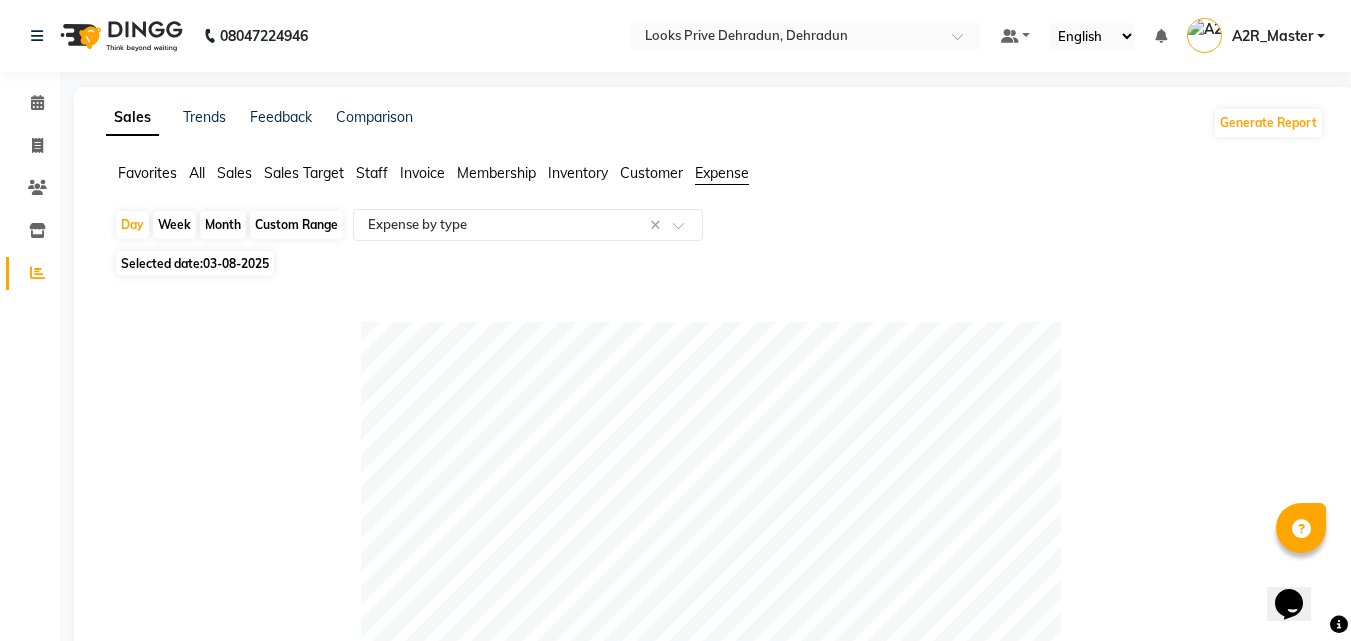 click on "03-08-2025" 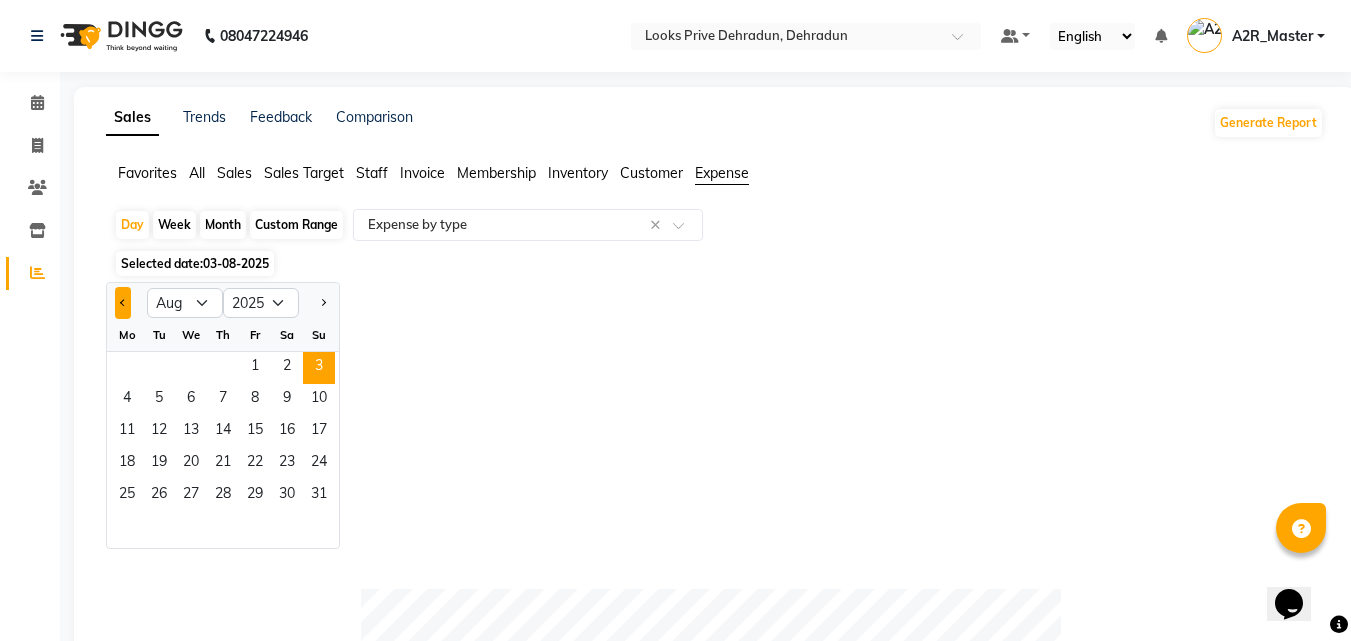 click 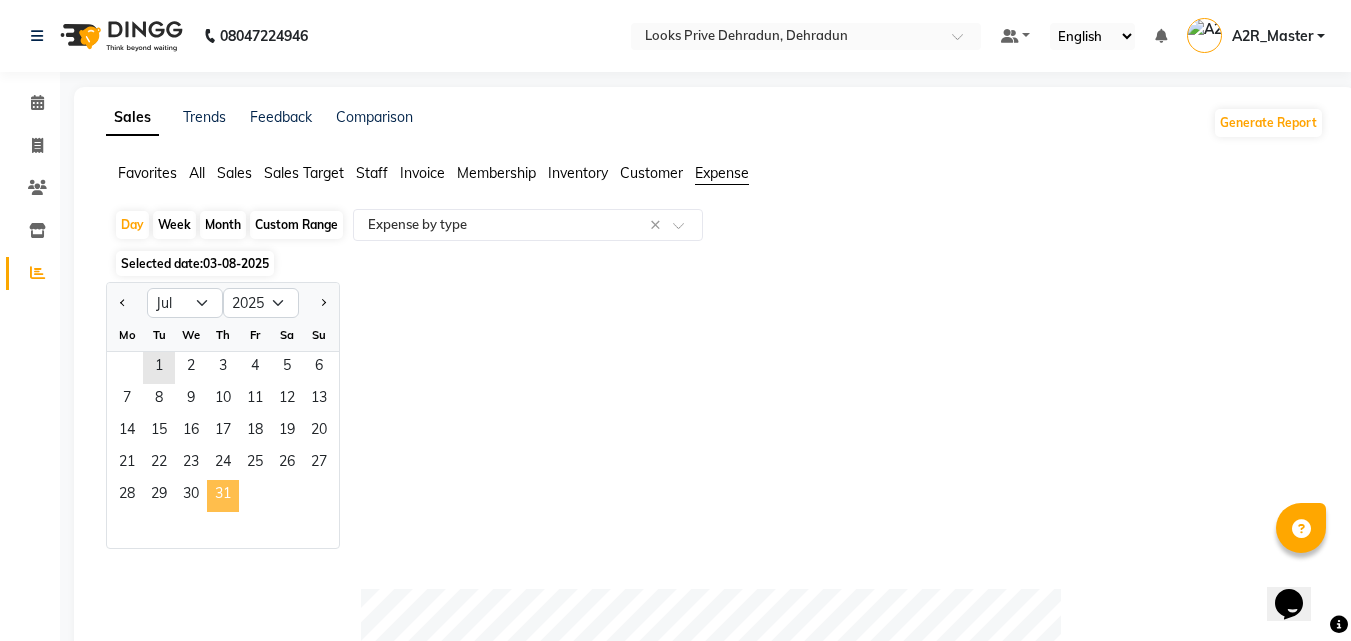 click on "31" 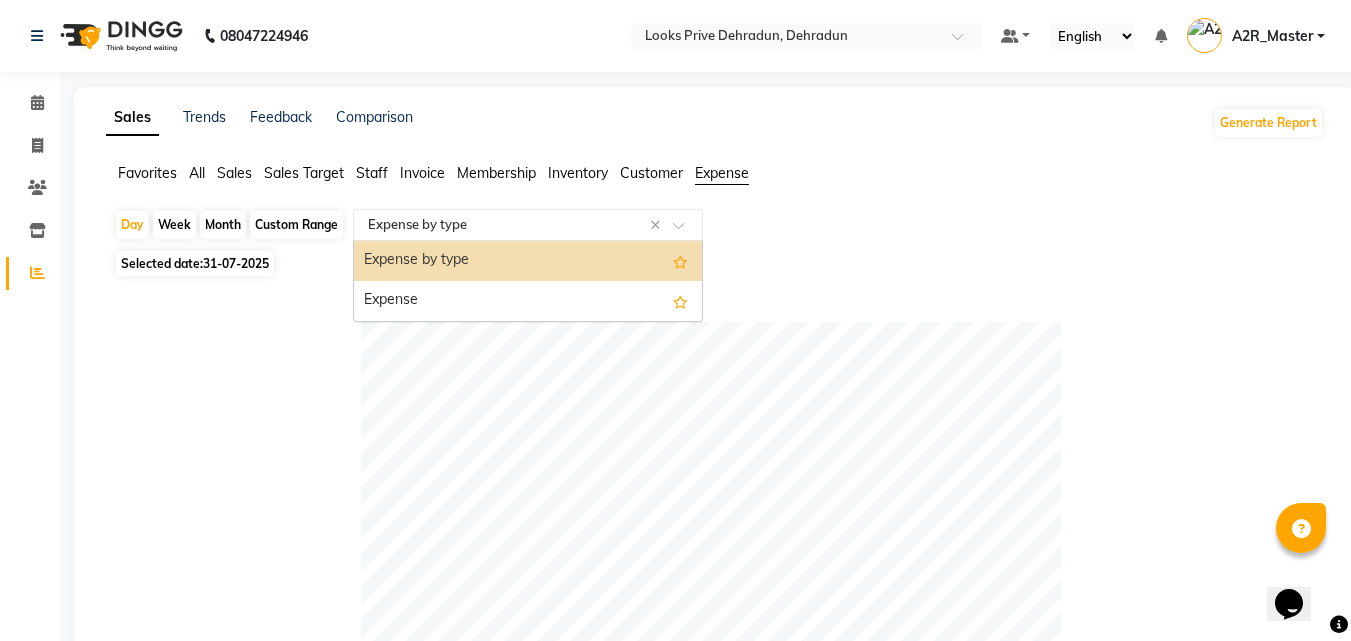 click 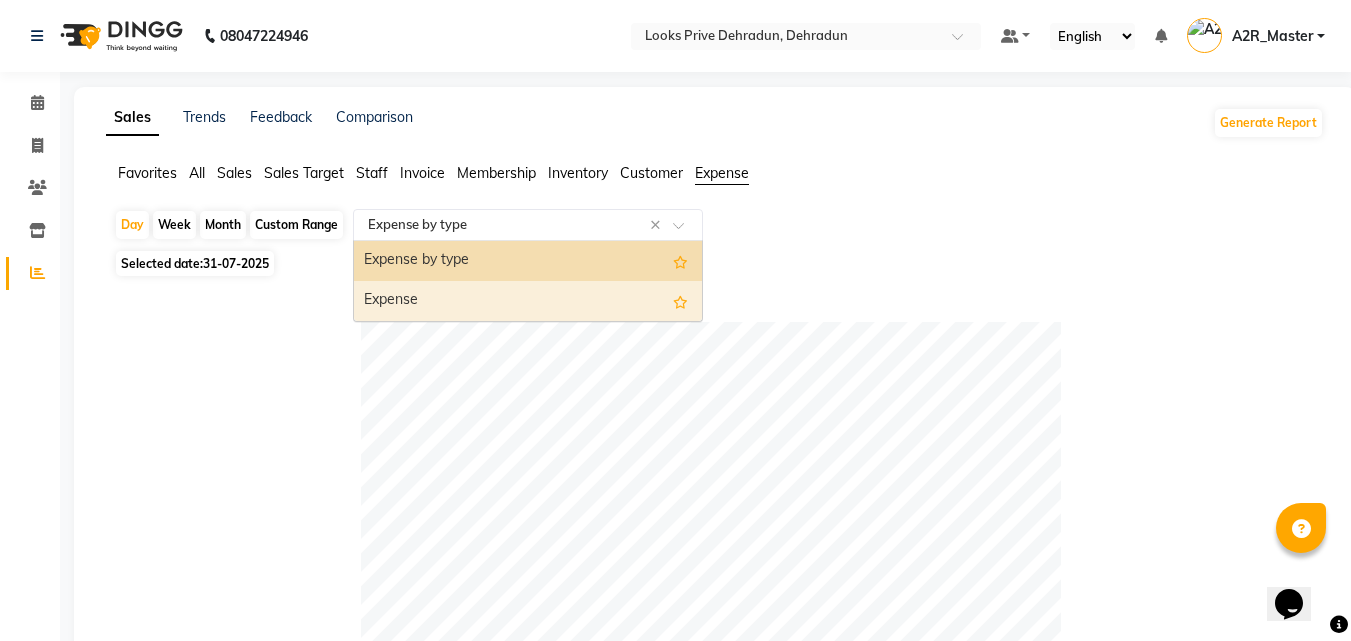 click on "Expense" at bounding box center [528, 301] 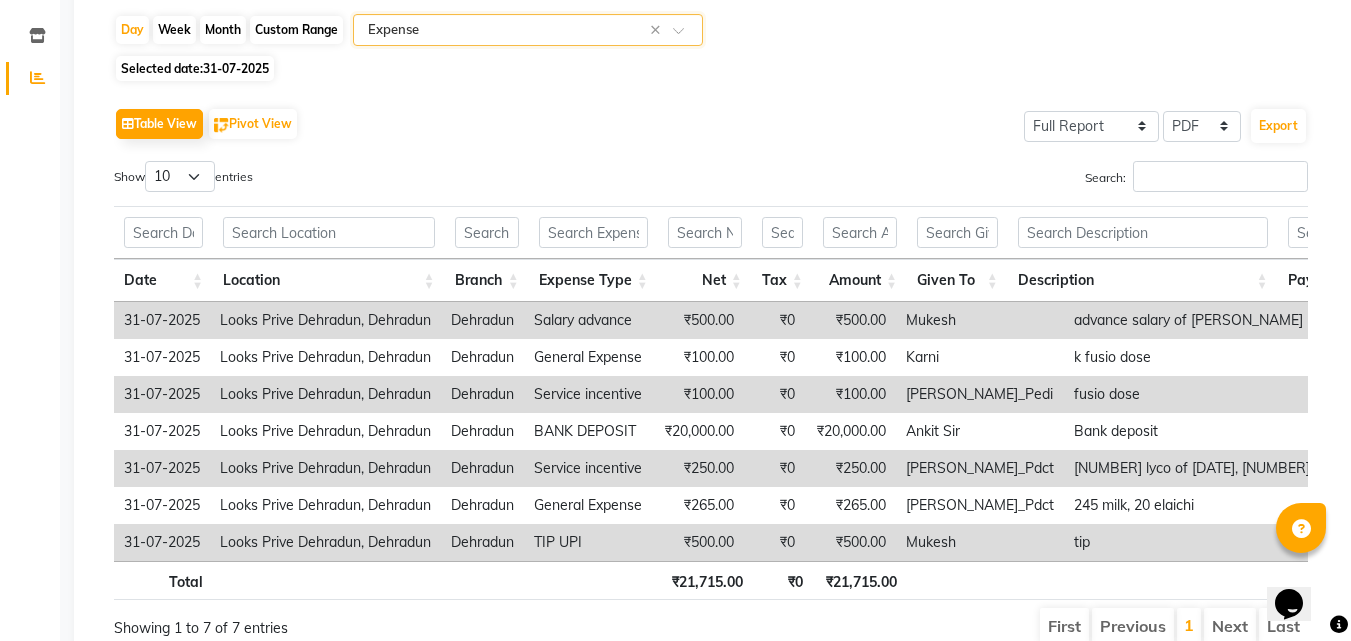 scroll, scrollTop: 200, scrollLeft: 0, axis: vertical 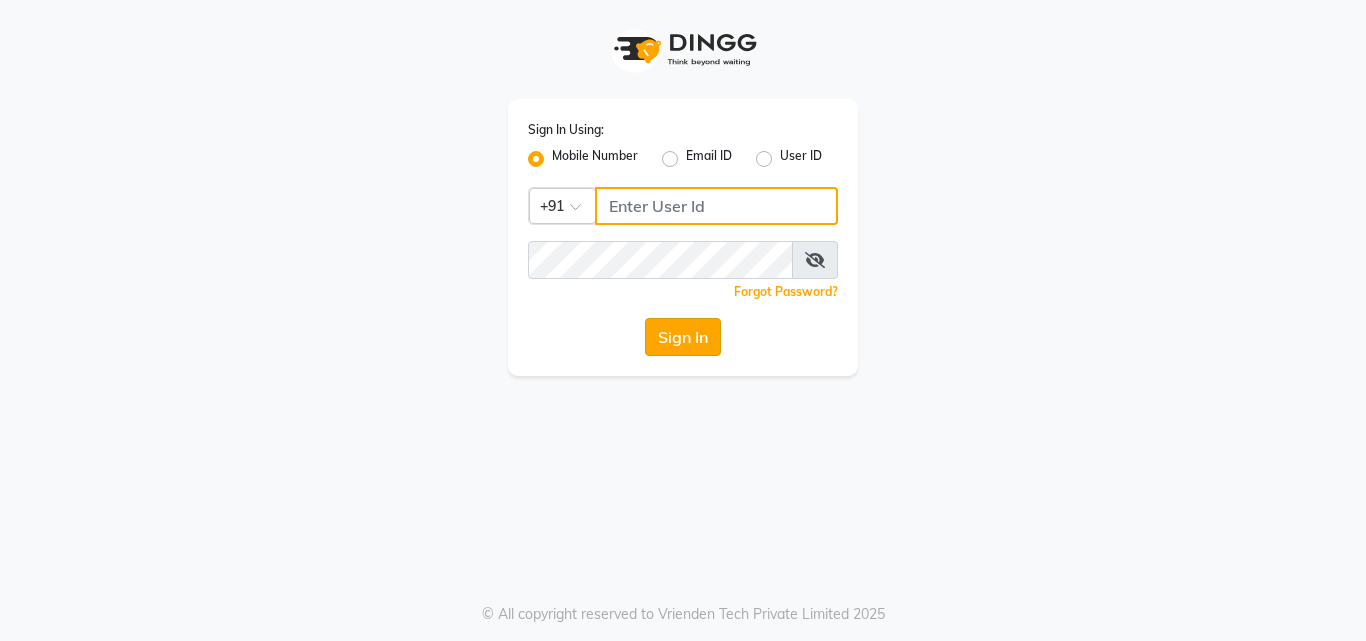 type on "[PHONE]" 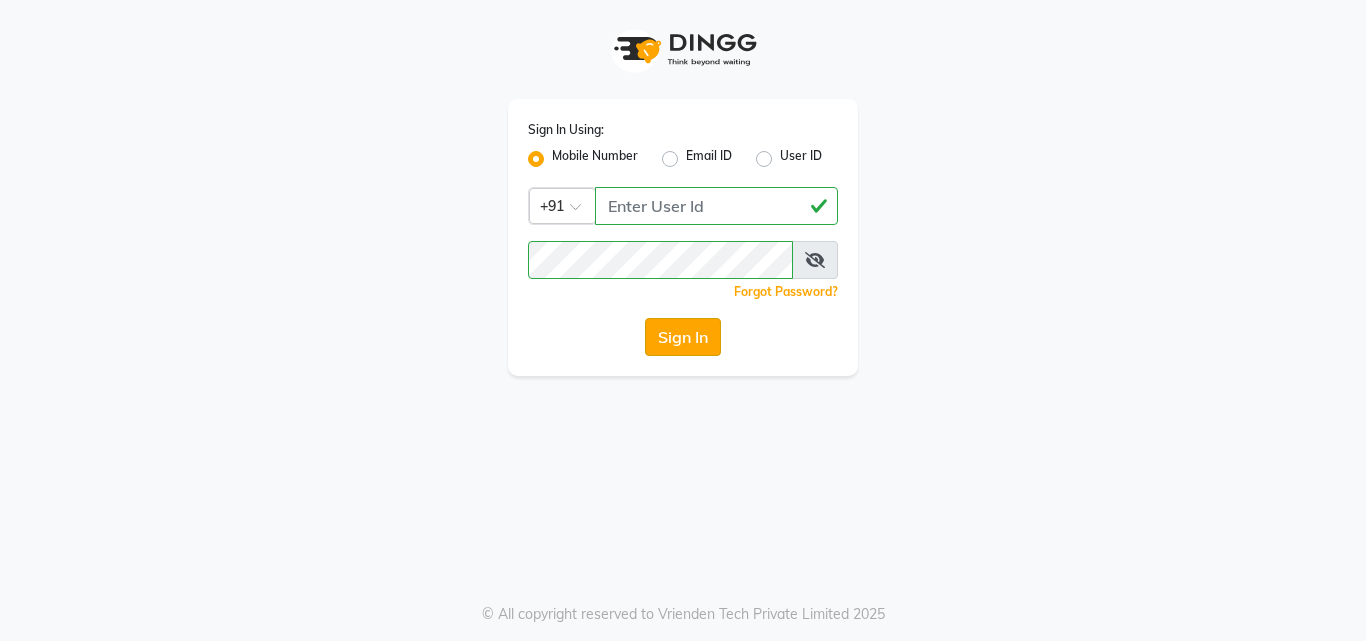 click on "Sign In" 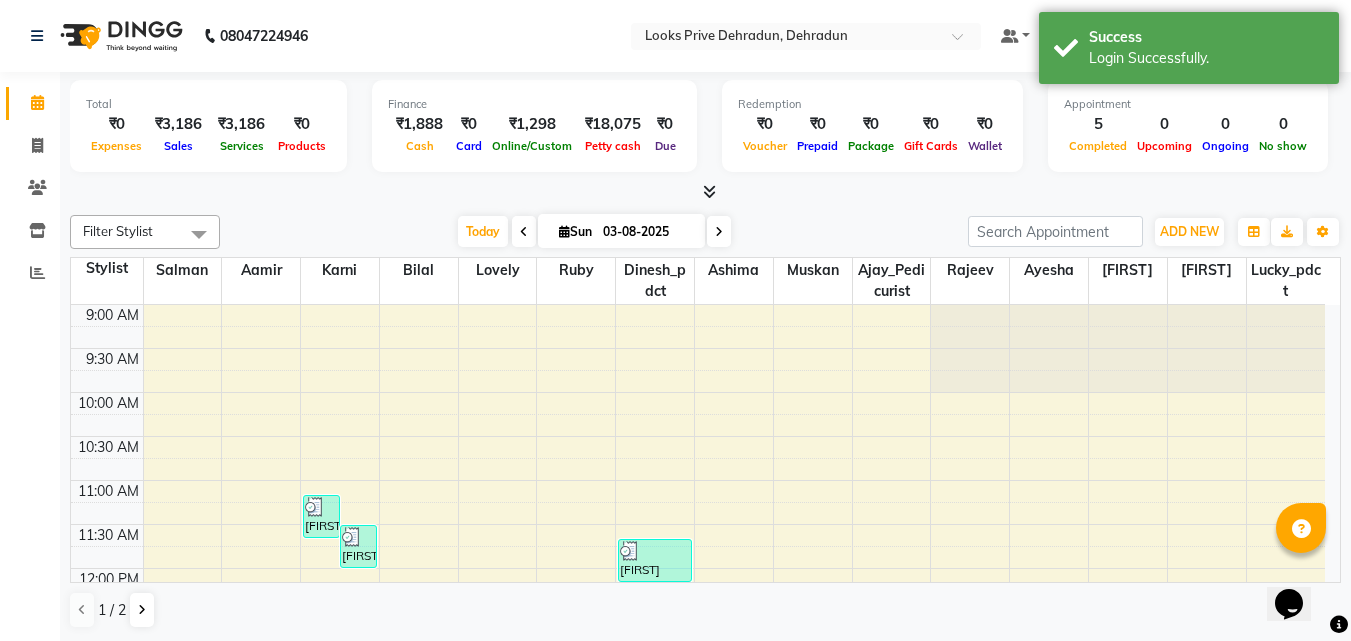 scroll, scrollTop: 0, scrollLeft: 0, axis: both 